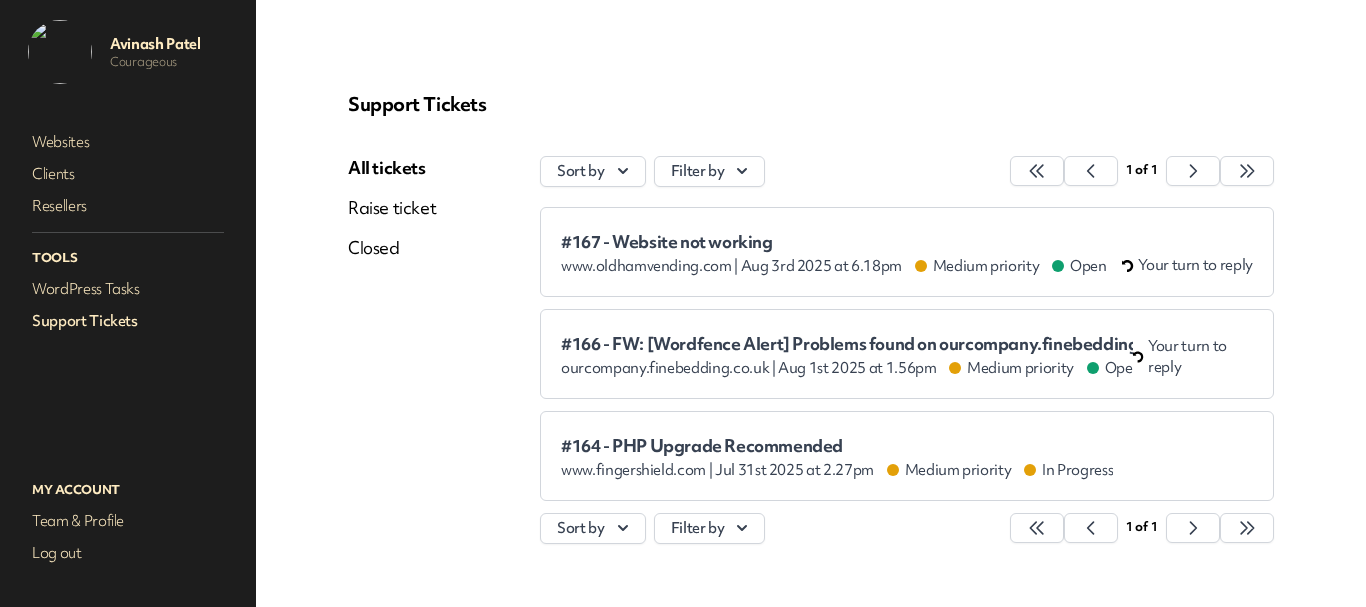 scroll, scrollTop: 0, scrollLeft: 0, axis: both 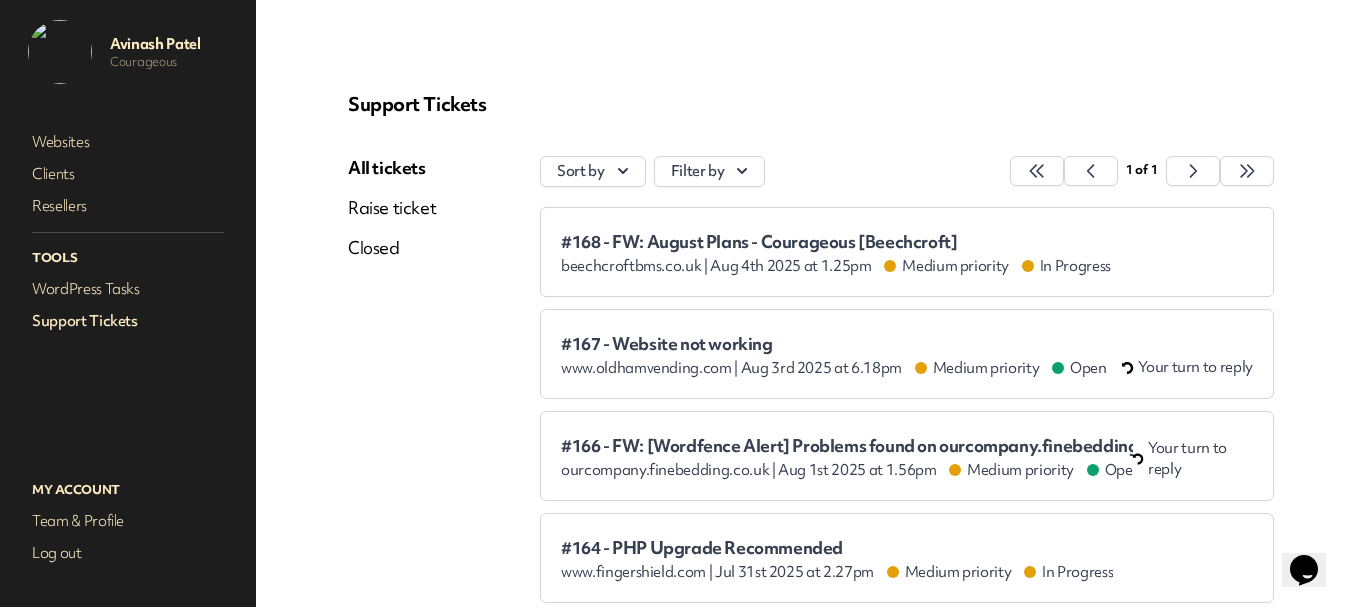 click on "#167 - Website not working" at bounding box center (834, 344) 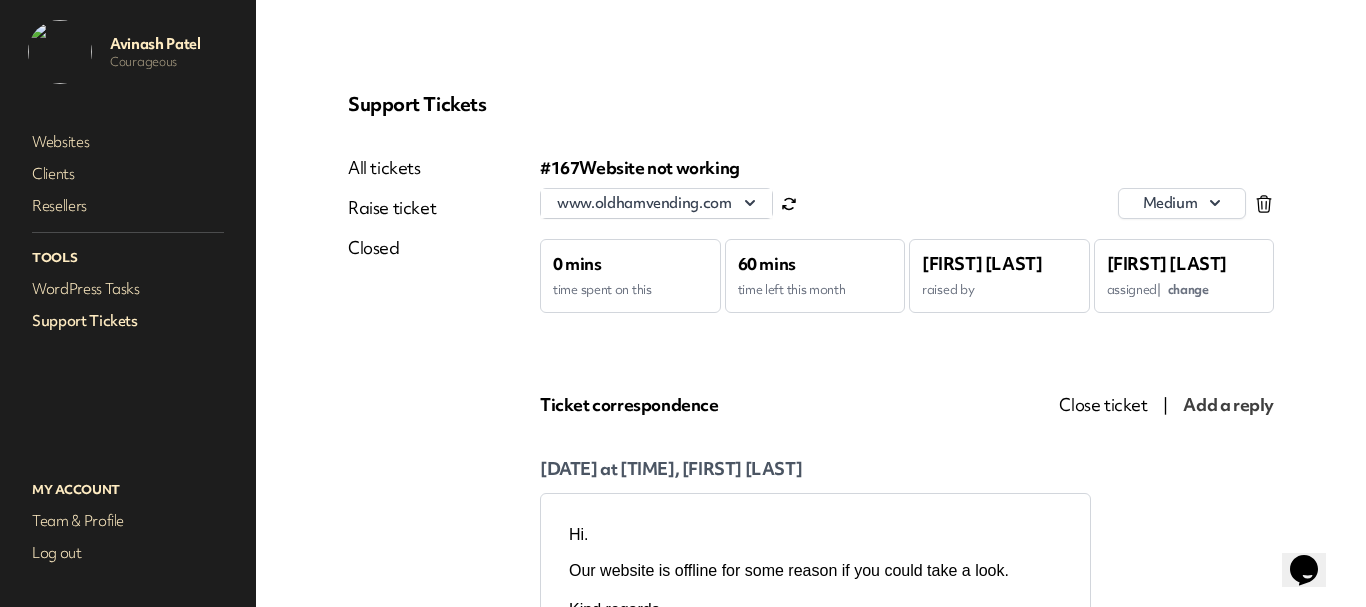 scroll, scrollTop: 0, scrollLeft: 0, axis: both 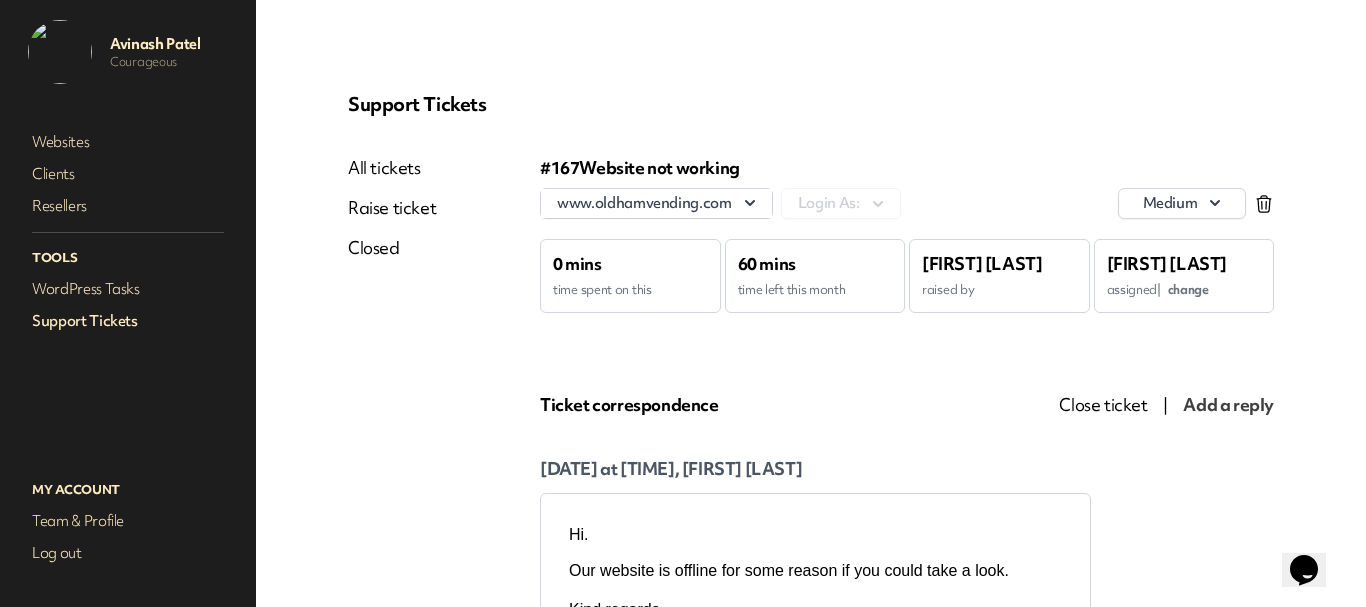 click on "Support Tickets" at bounding box center [128, 321] 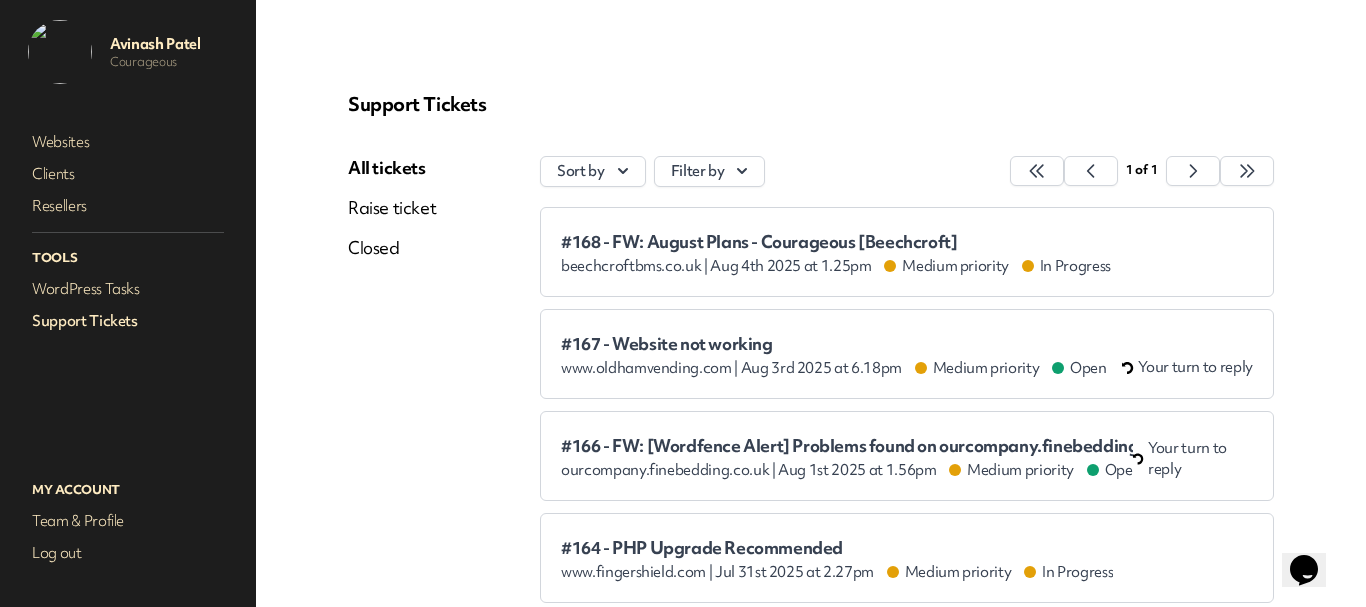 click on "#167 - Website not working" at bounding box center [834, 344] 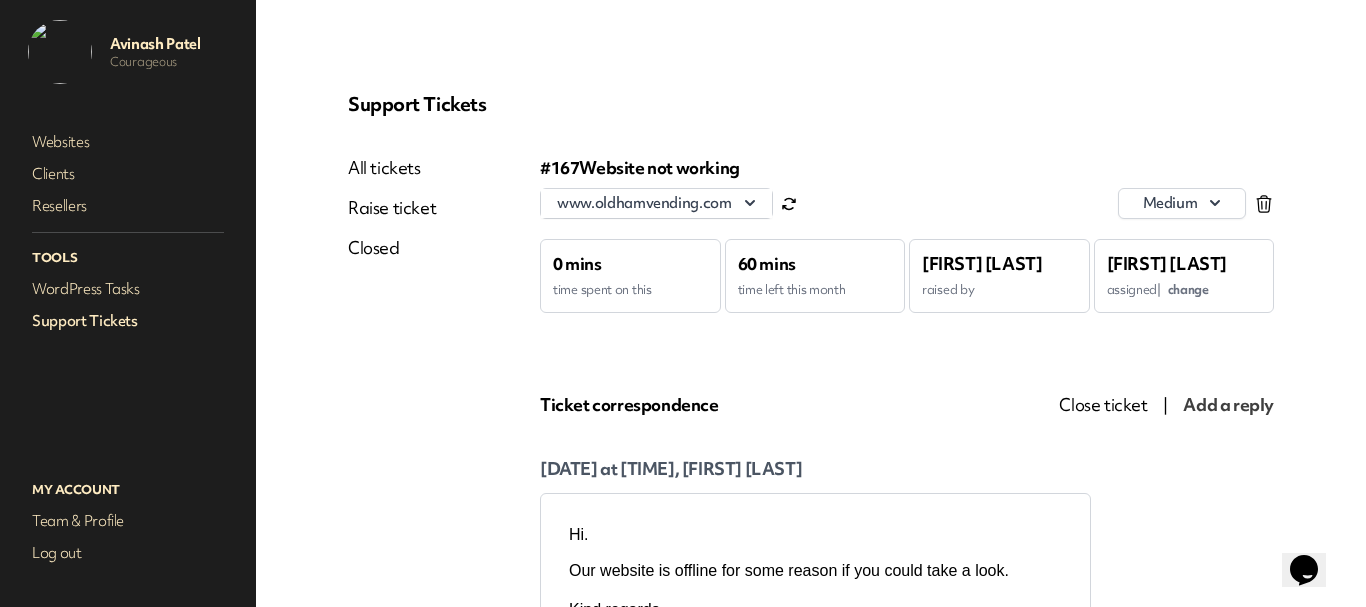 scroll, scrollTop: 0, scrollLeft: 0, axis: both 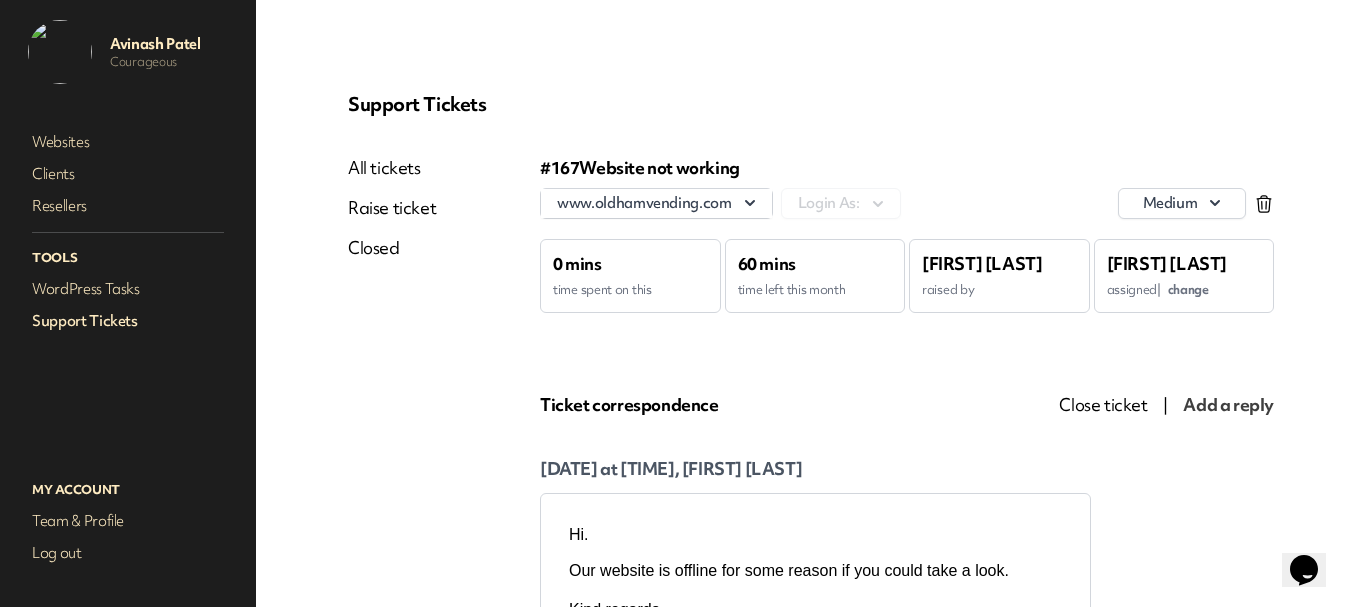 click on "All tickets" at bounding box center (392, 168) 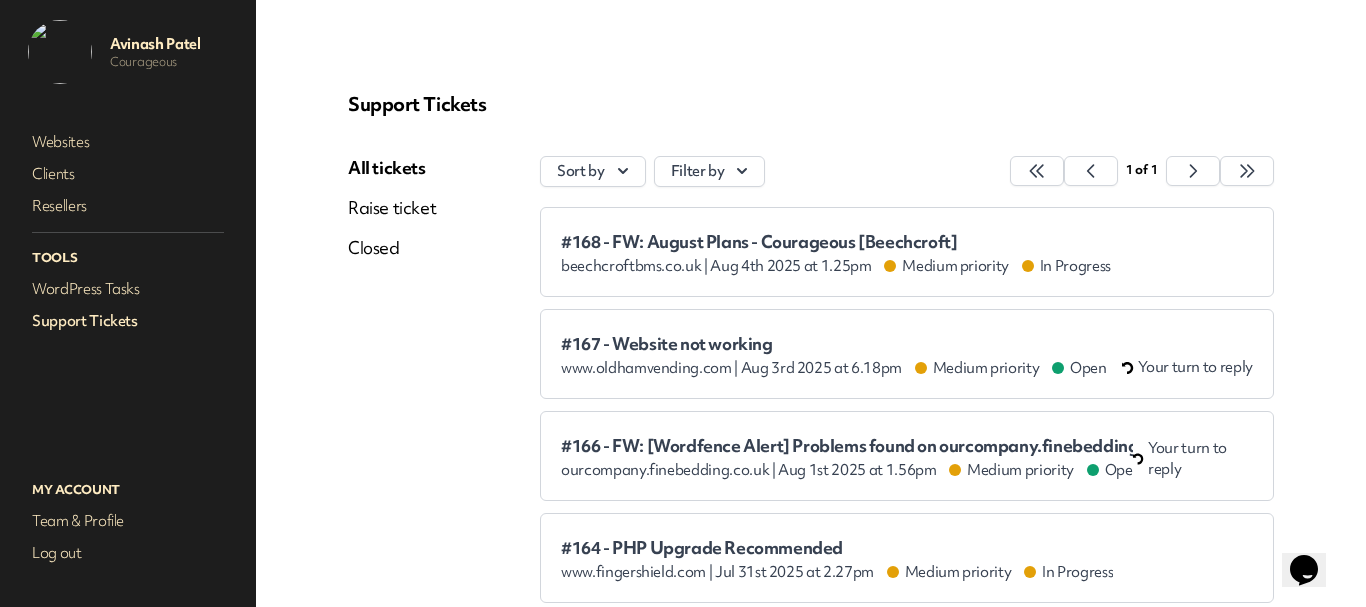 click on "#168 - FW: August Plans - Courageous [Beechcroft]" at bounding box center (836, 242) 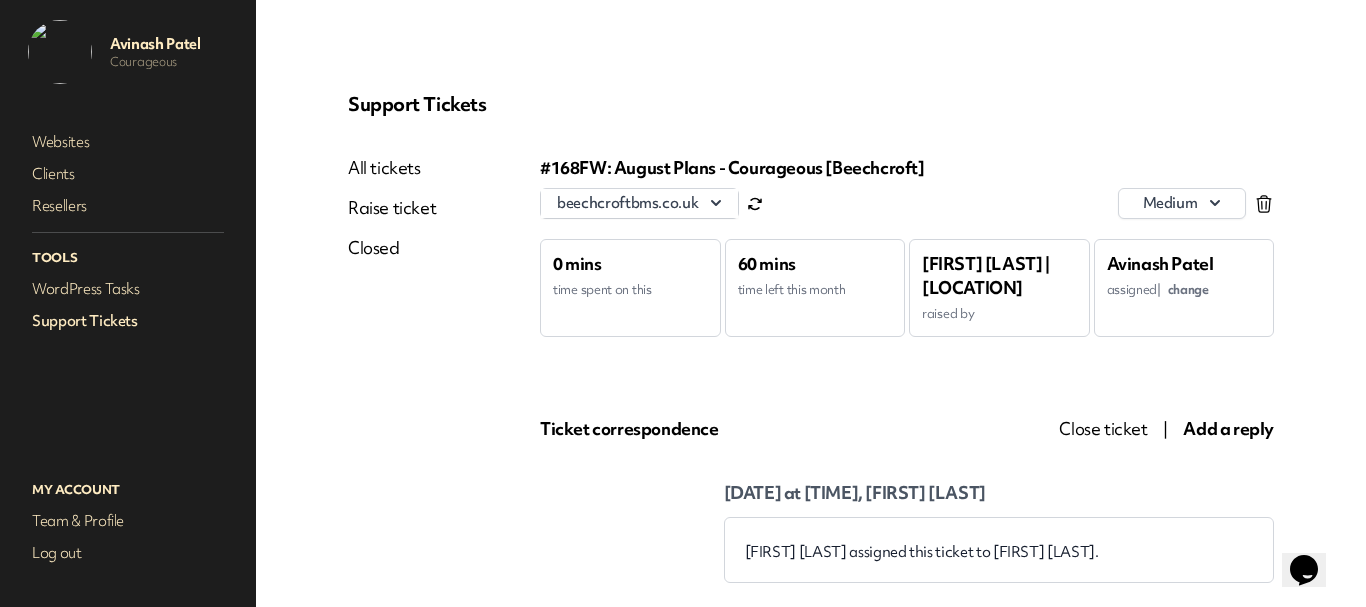 scroll, scrollTop: 0, scrollLeft: 0, axis: both 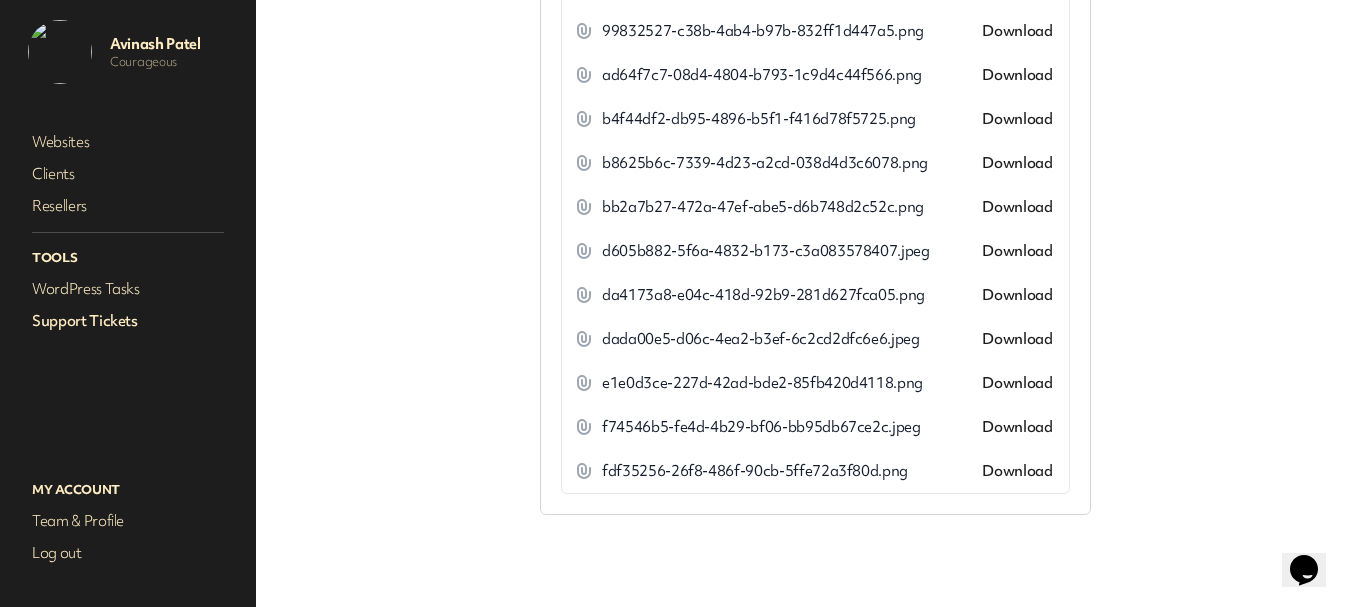 click on "Support Tickets" at bounding box center [128, 321] 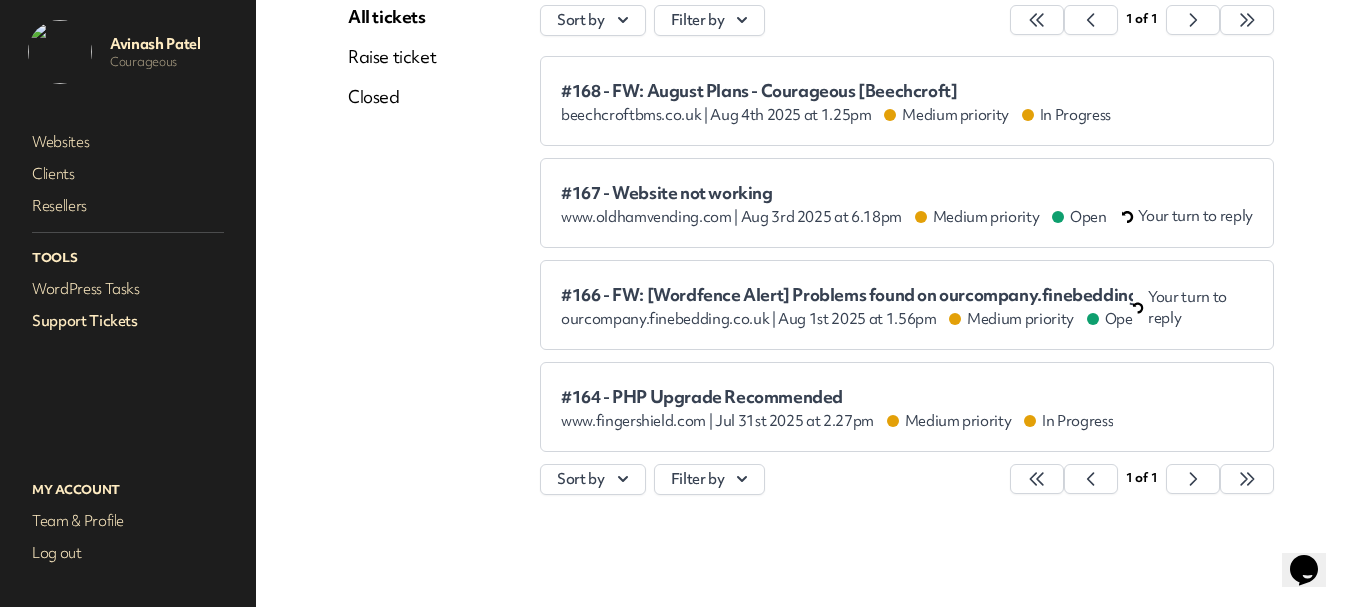scroll, scrollTop: 151, scrollLeft: 0, axis: vertical 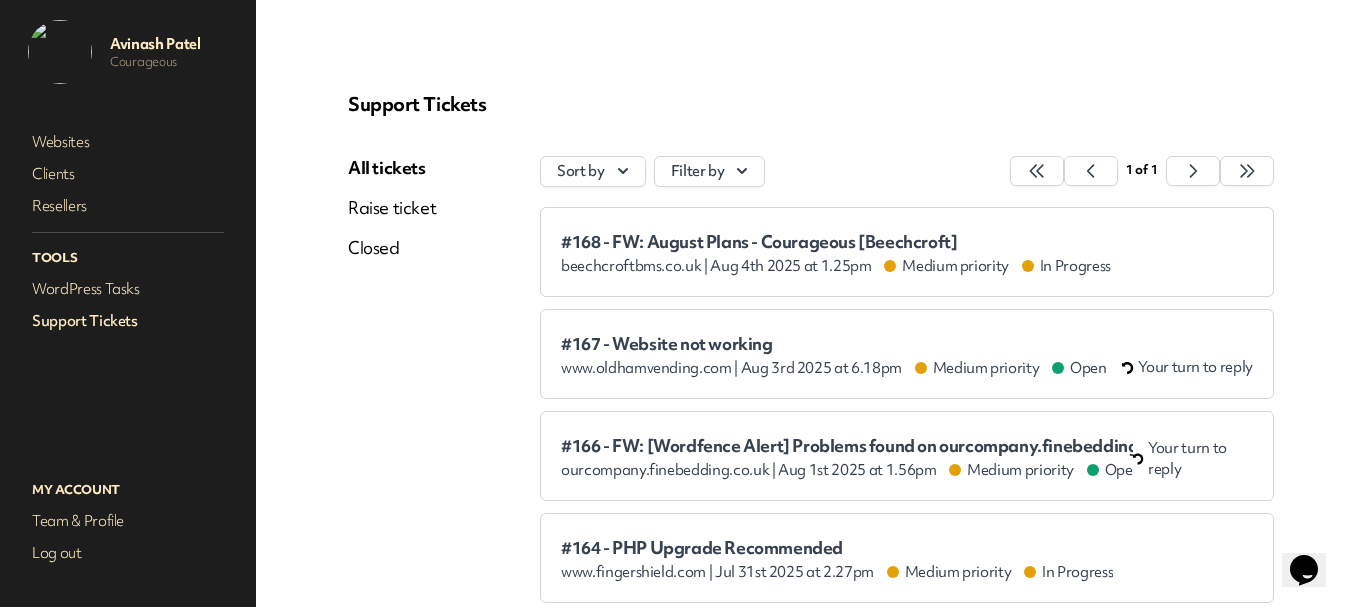 click on "#167 - Website not working" at bounding box center [834, 344] 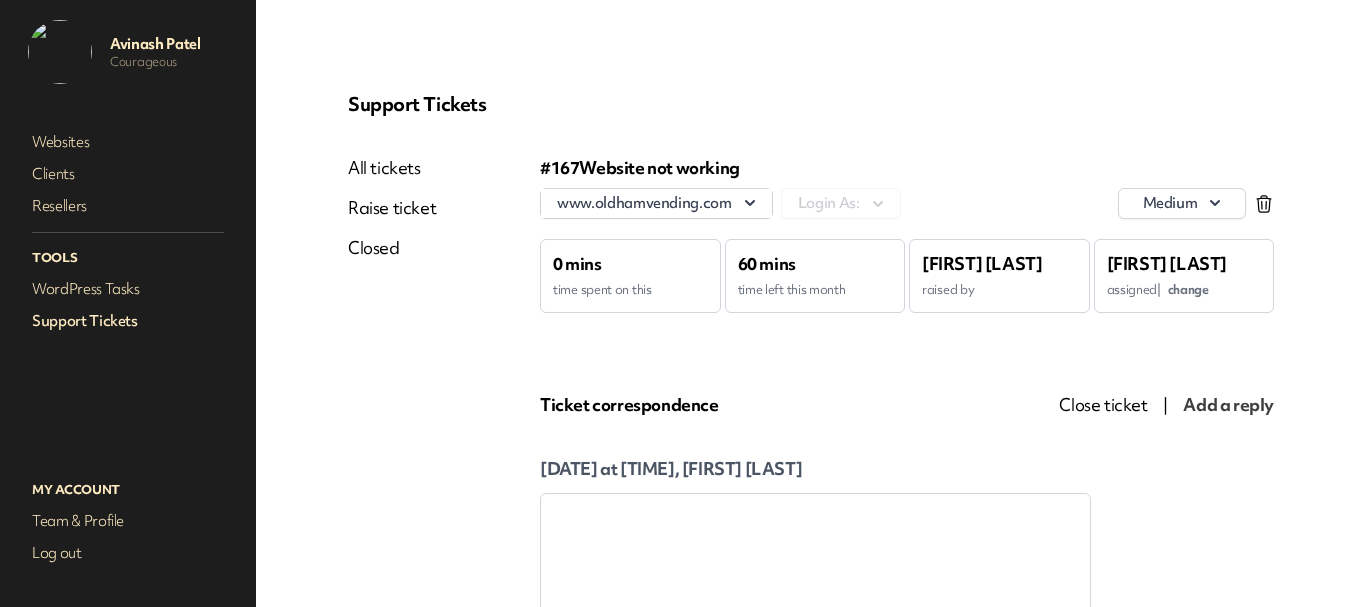 scroll, scrollTop: 0, scrollLeft: 0, axis: both 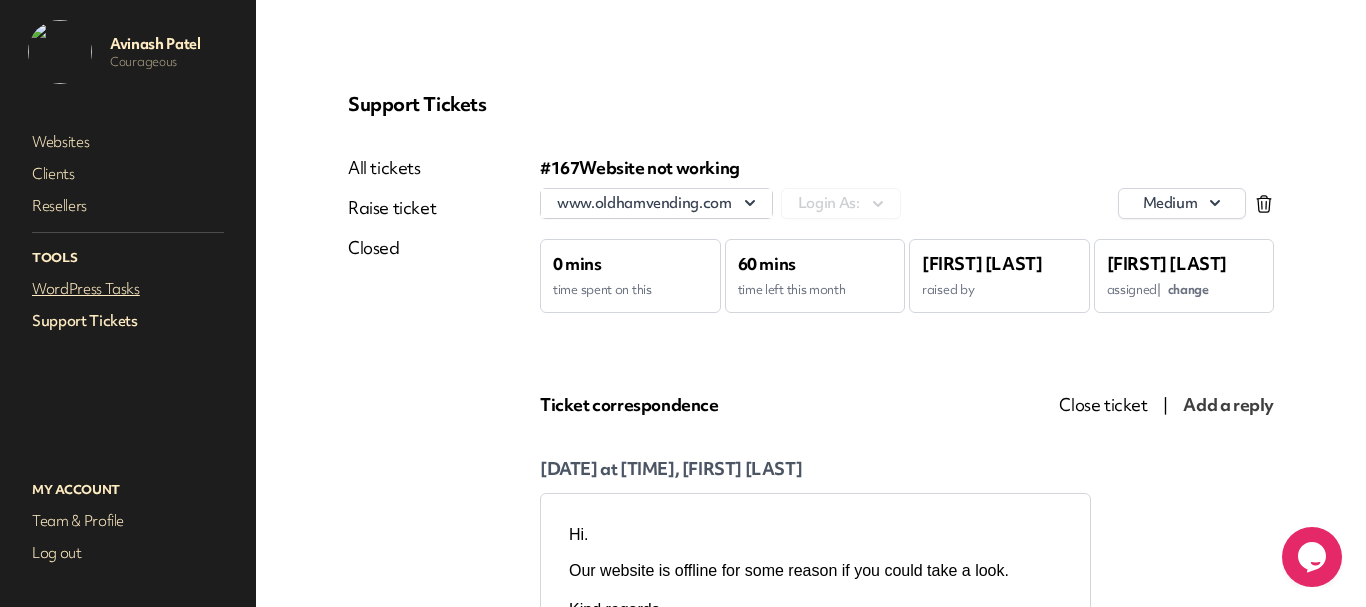 click on "WordPress Tasks" at bounding box center [128, 289] 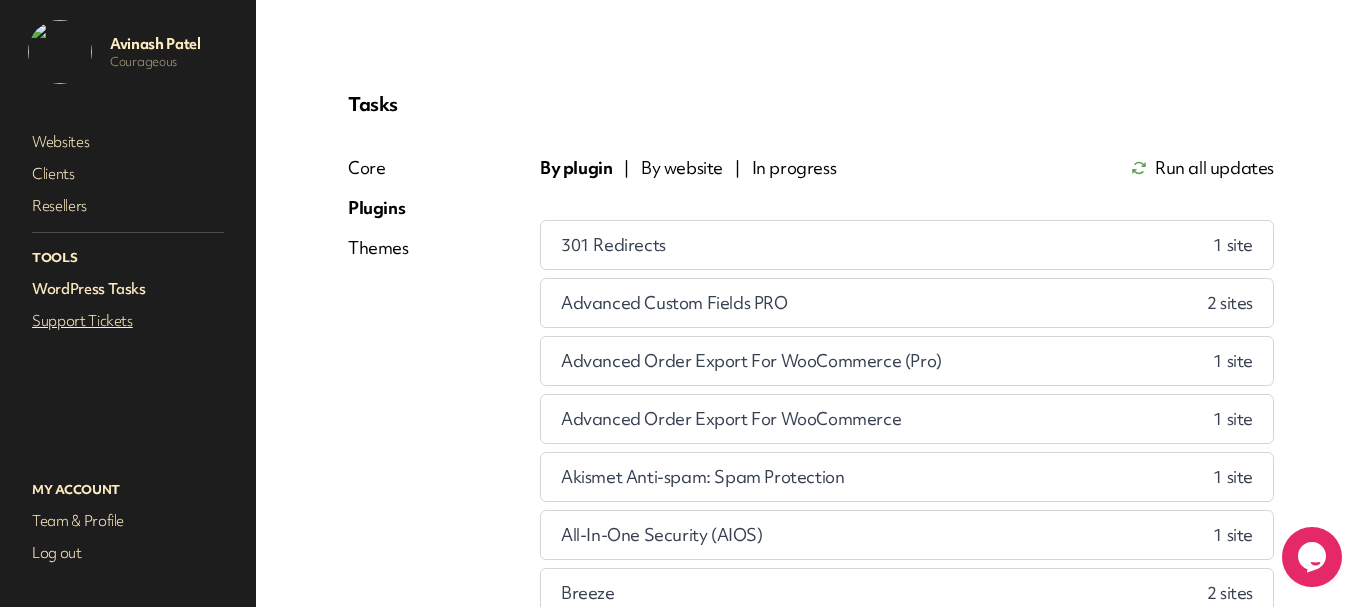 click on "Support Tickets" at bounding box center (128, 321) 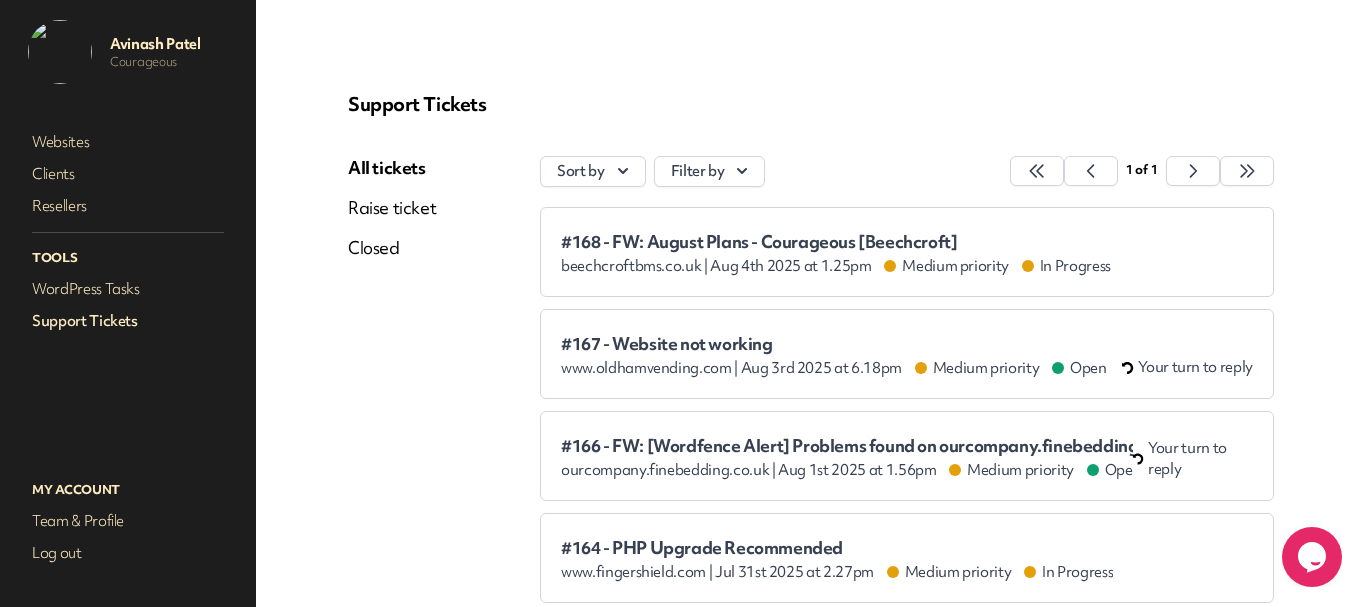 click on "#167 - Website not working" at bounding box center [834, 344] 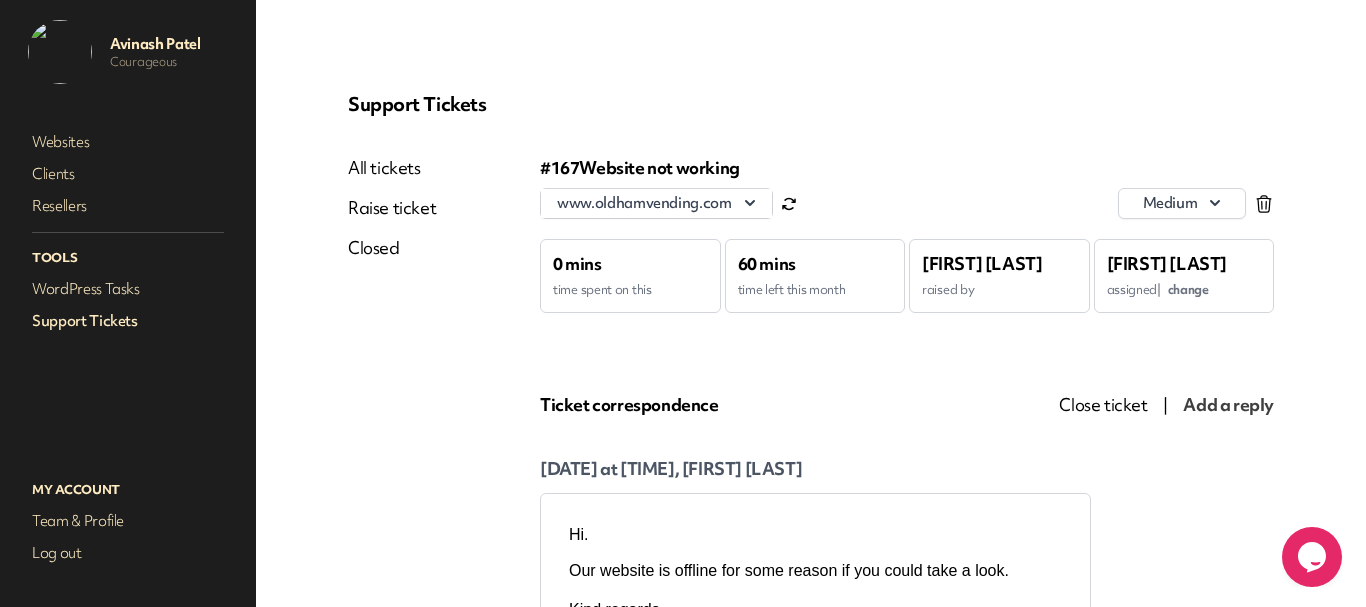 scroll, scrollTop: 0, scrollLeft: 0, axis: both 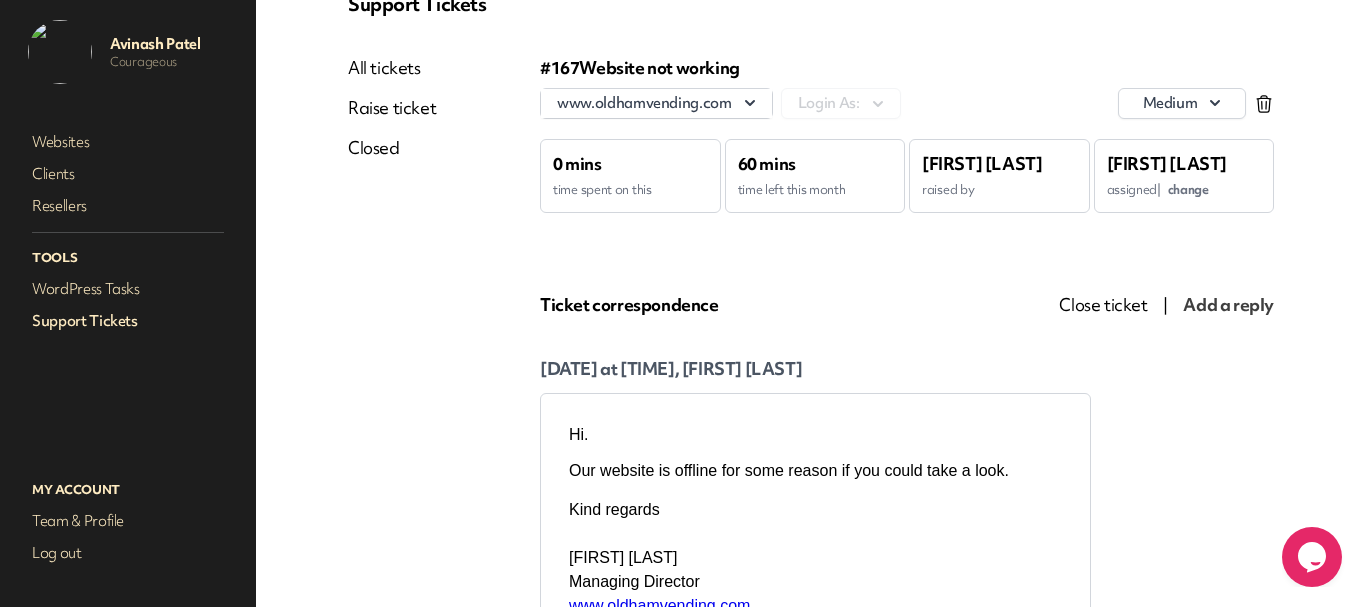 click on "change" at bounding box center [1188, 189] 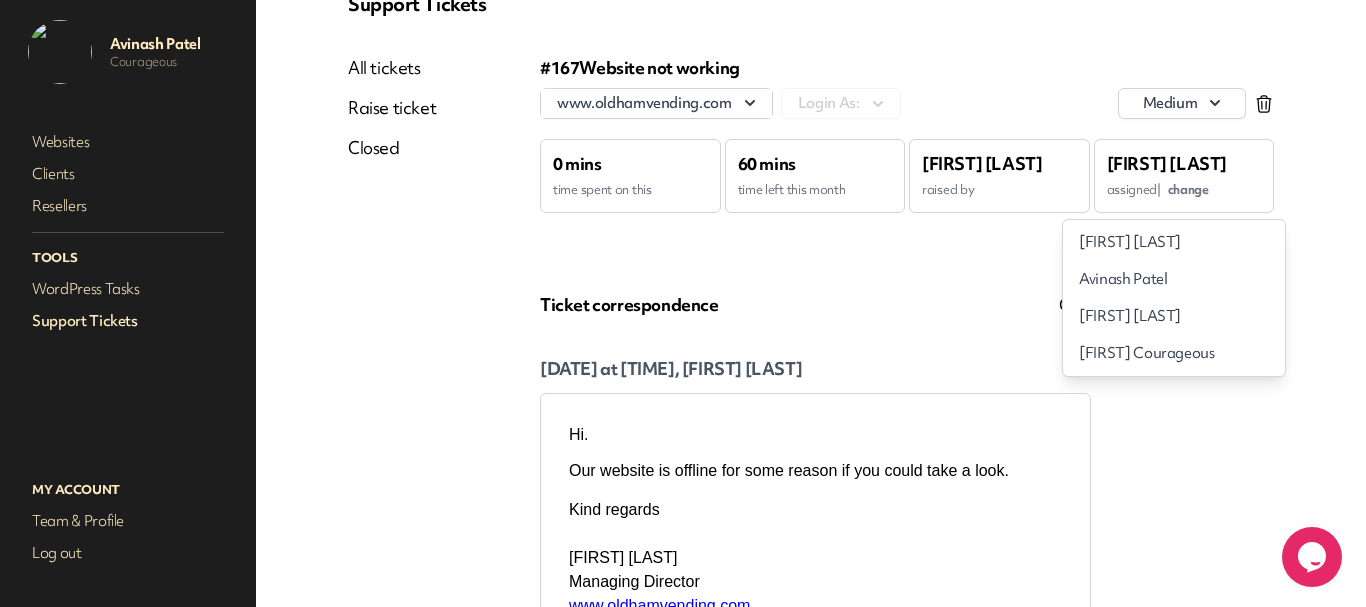 click on "Support Tickets" at bounding box center [128, 321] 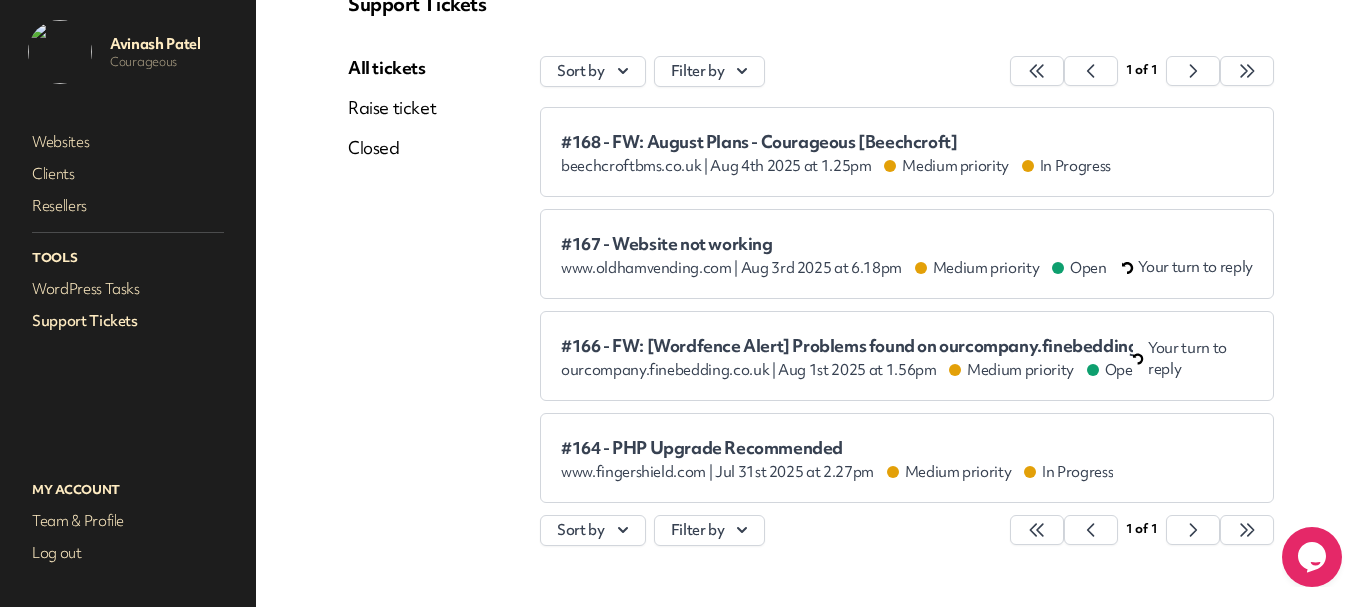 click on "#166 - FW: [Wordfence Alert] Problems found on ourcompany.finebedding.co.uk" at bounding box center (847, 346) 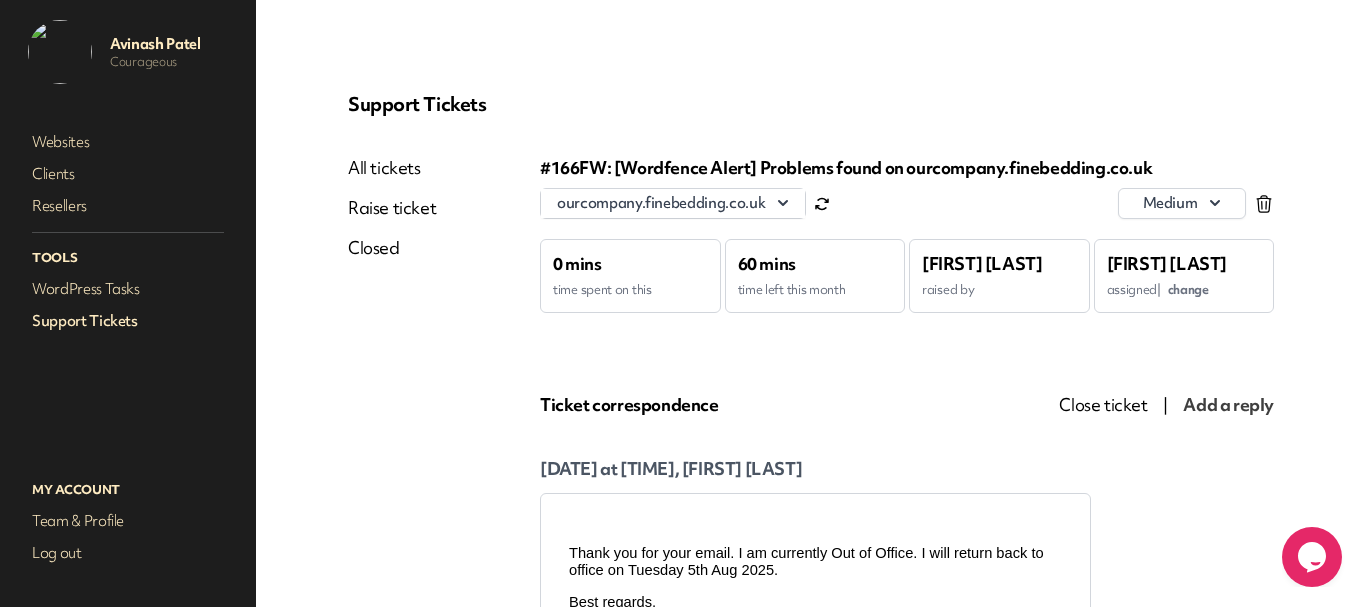 scroll, scrollTop: 0, scrollLeft: 0, axis: both 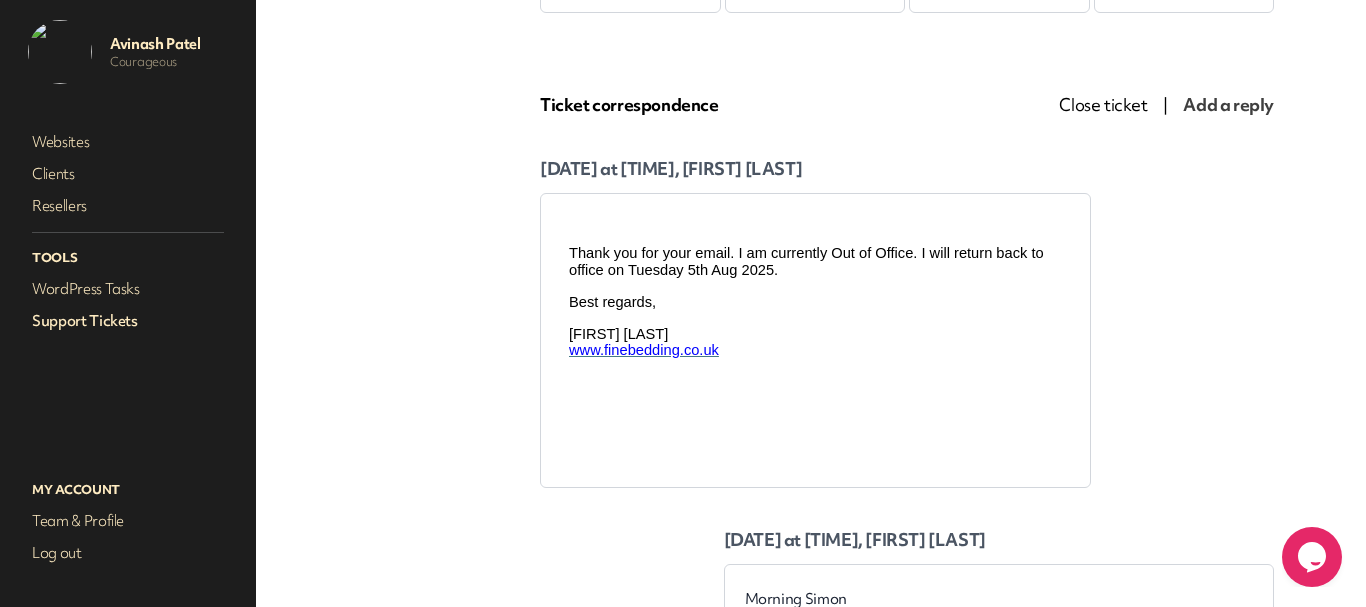 click on "Support Tickets" at bounding box center [128, 321] 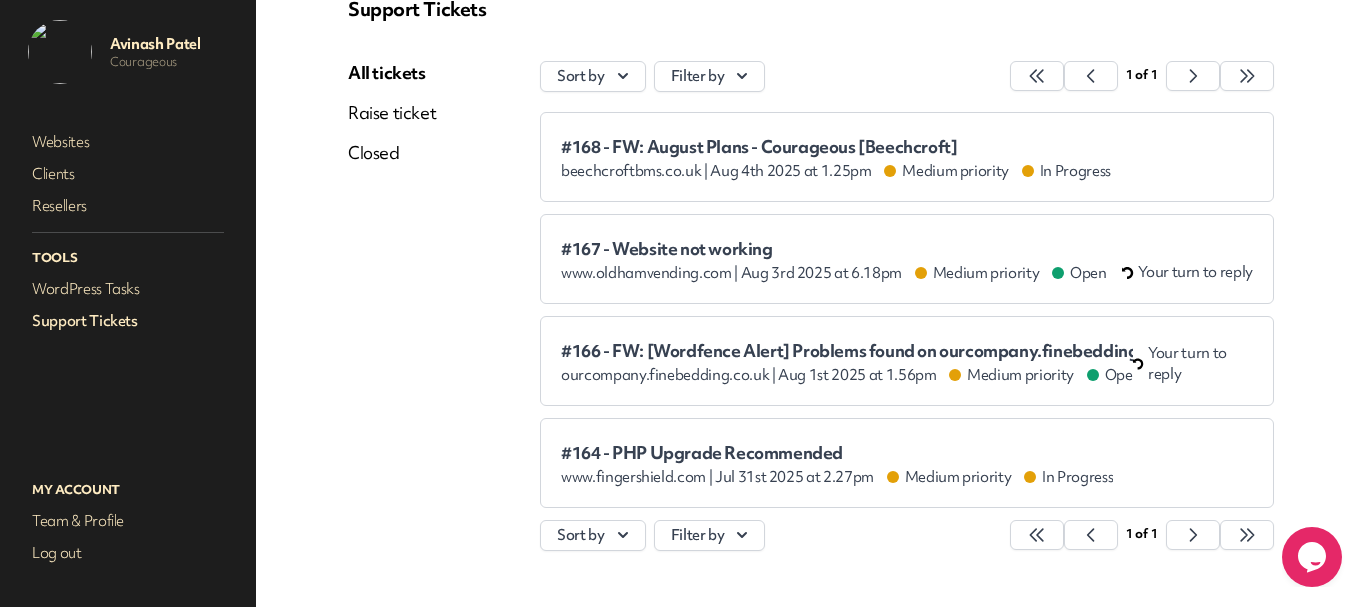 scroll, scrollTop: 51, scrollLeft: 0, axis: vertical 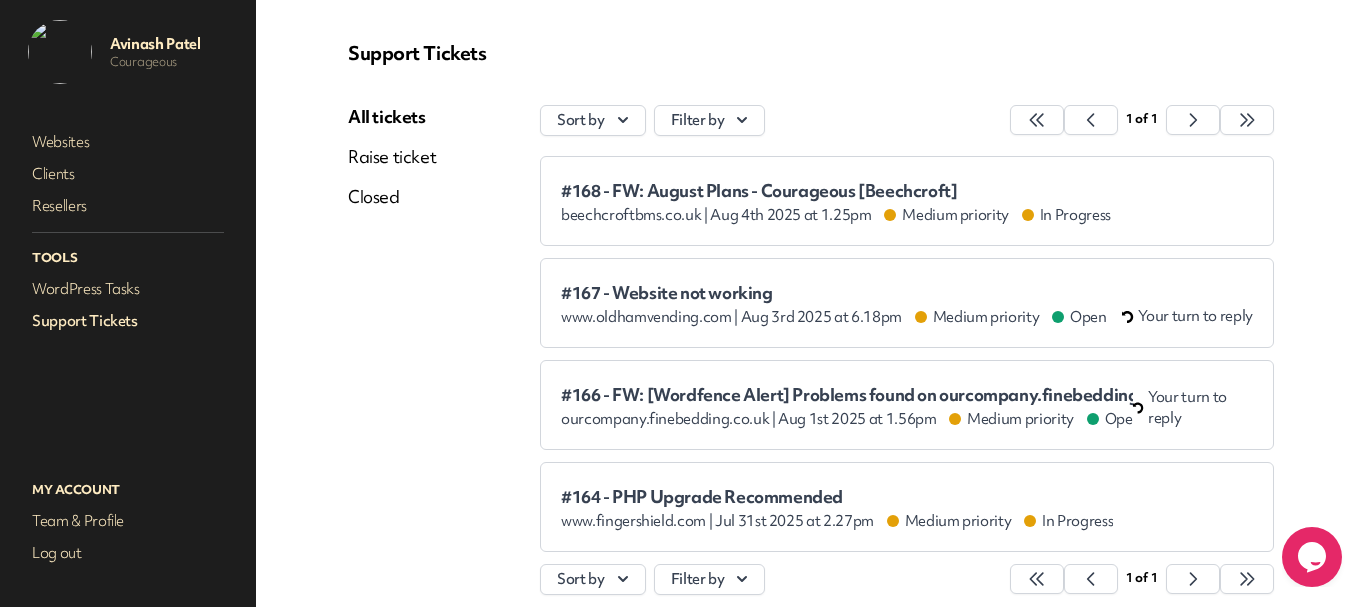 click on "#164 - PHP Upgrade Recommended" at bounding box center (837, 497) 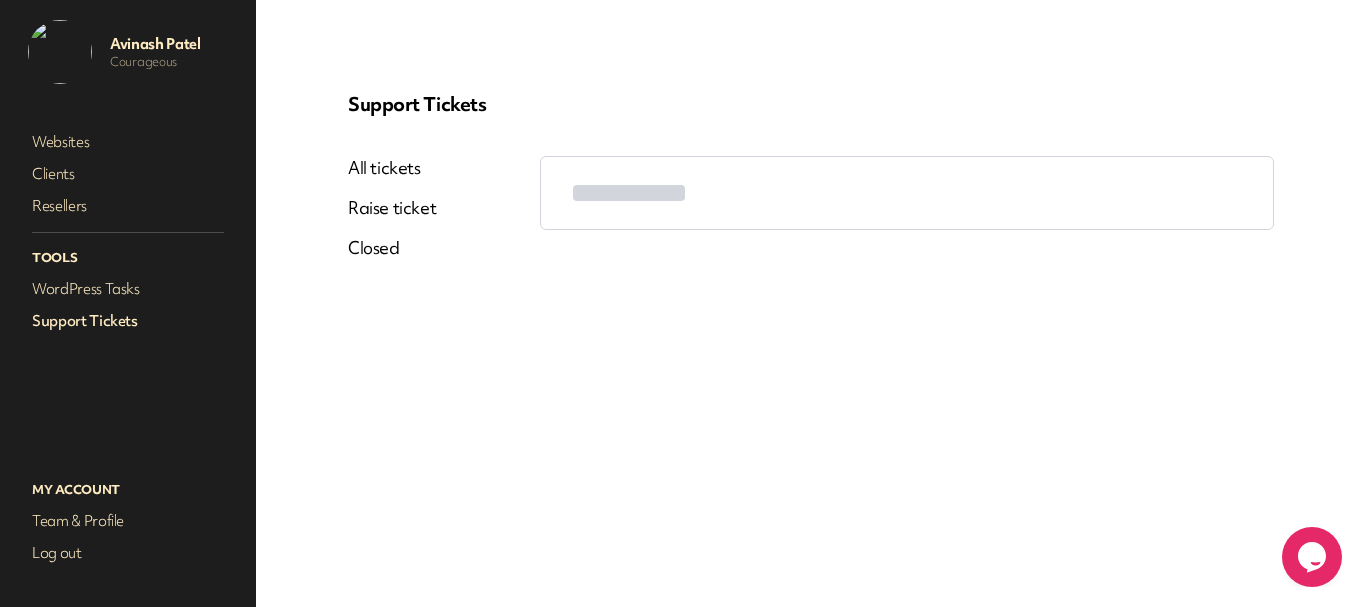 scroll, scrollTop: 0, scrollLeft: 0, axis: both 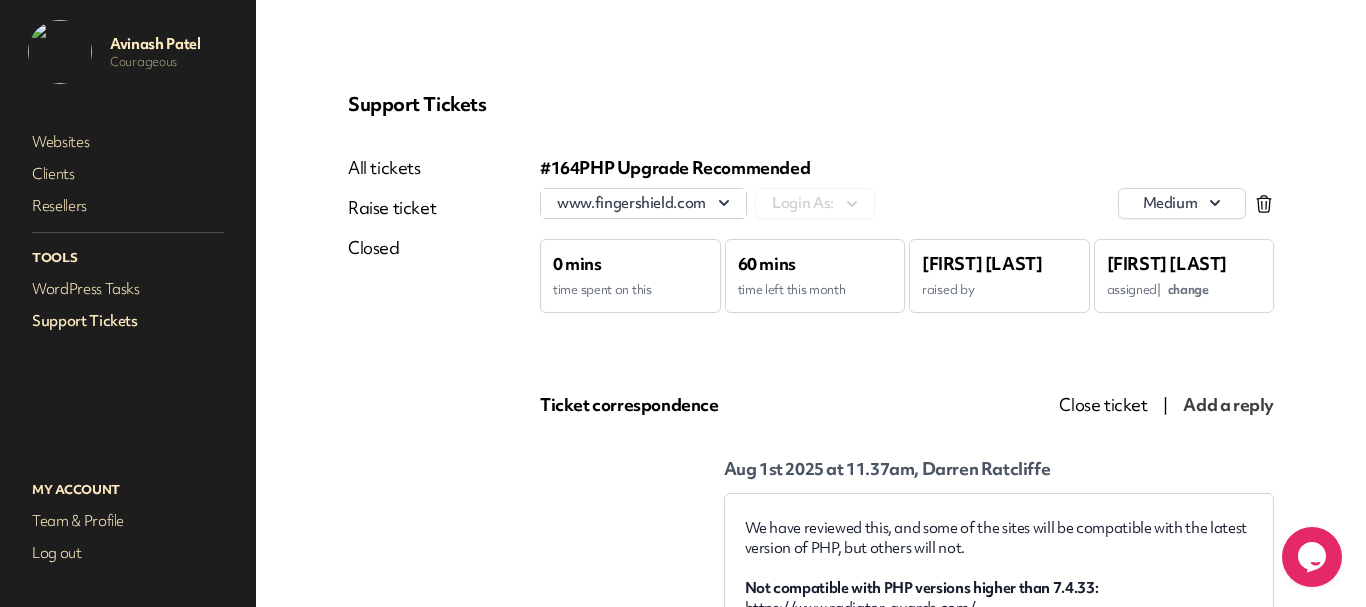 click on "All tickets" at bounding box center [392, 168] 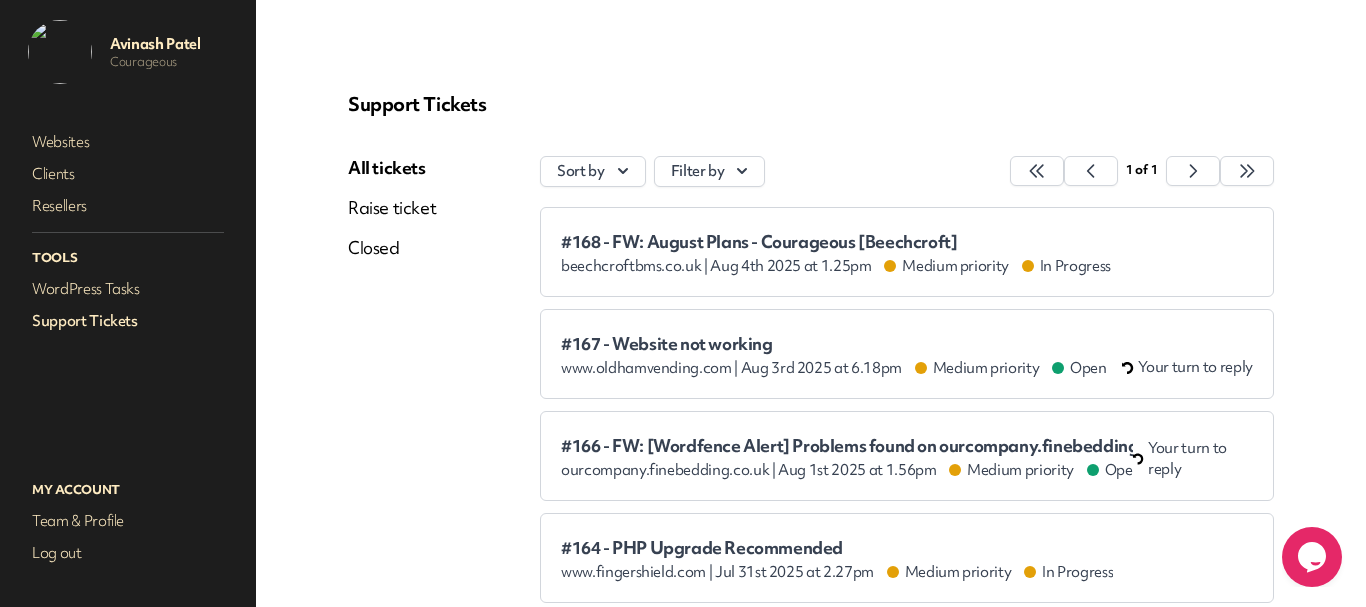 click on "#168 - FW: August Plans - Courageous [Beechcroft]   beechcroftbms.co.uk |
Aug 4th 2025 at 1.25pm
Medium priority
In Progress" at bounding box center (907, 252) 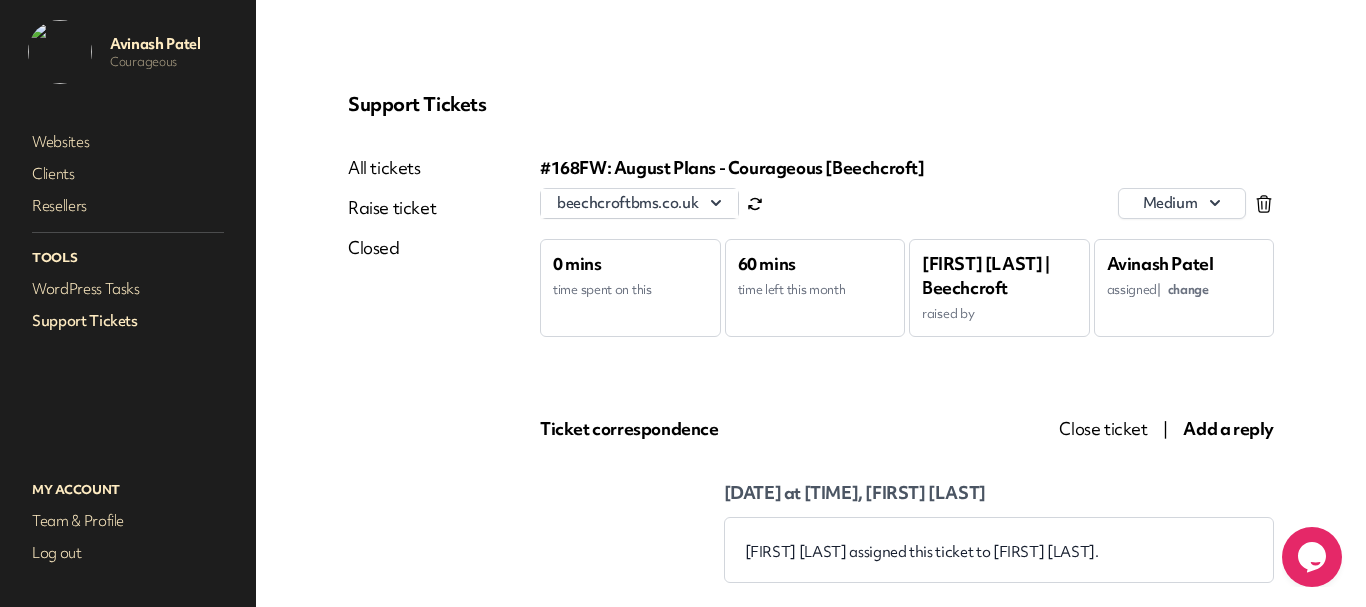 scroll, scrollTop: 0, scrollLeft: 0, axis: both 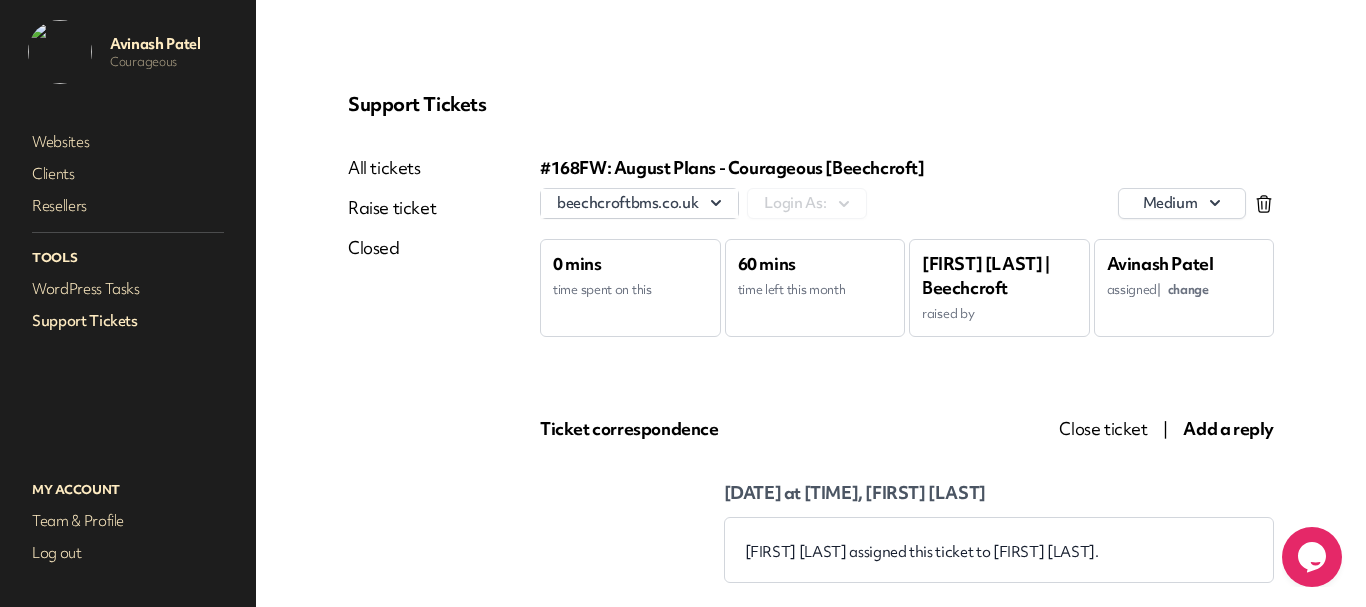 click on "Support Tickets" at bounding box center [128, 321] 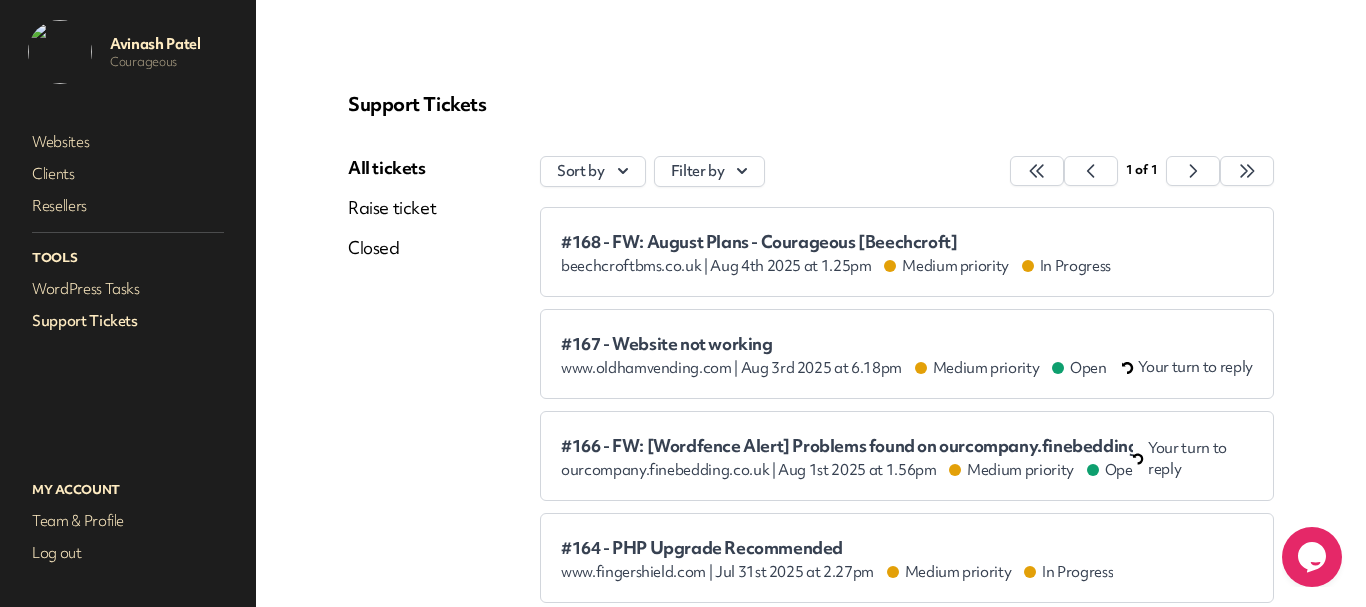 scroll, scrollTop: 53, scrollLeft: 0, axis: vertical 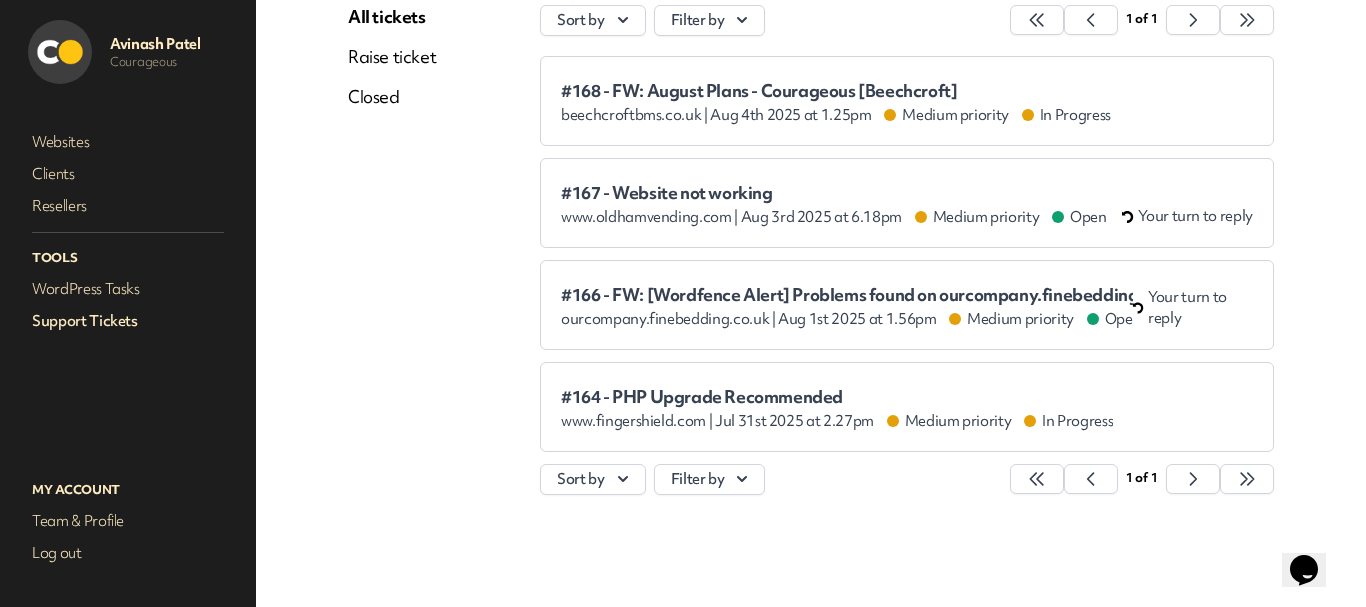 click on "#167 - Website not working   www.oldhamvending.com |
Aug 3rd 2025 at 6.18pm
Medium priority
Open
Your turn to reply" at bounding box center [907, 203] 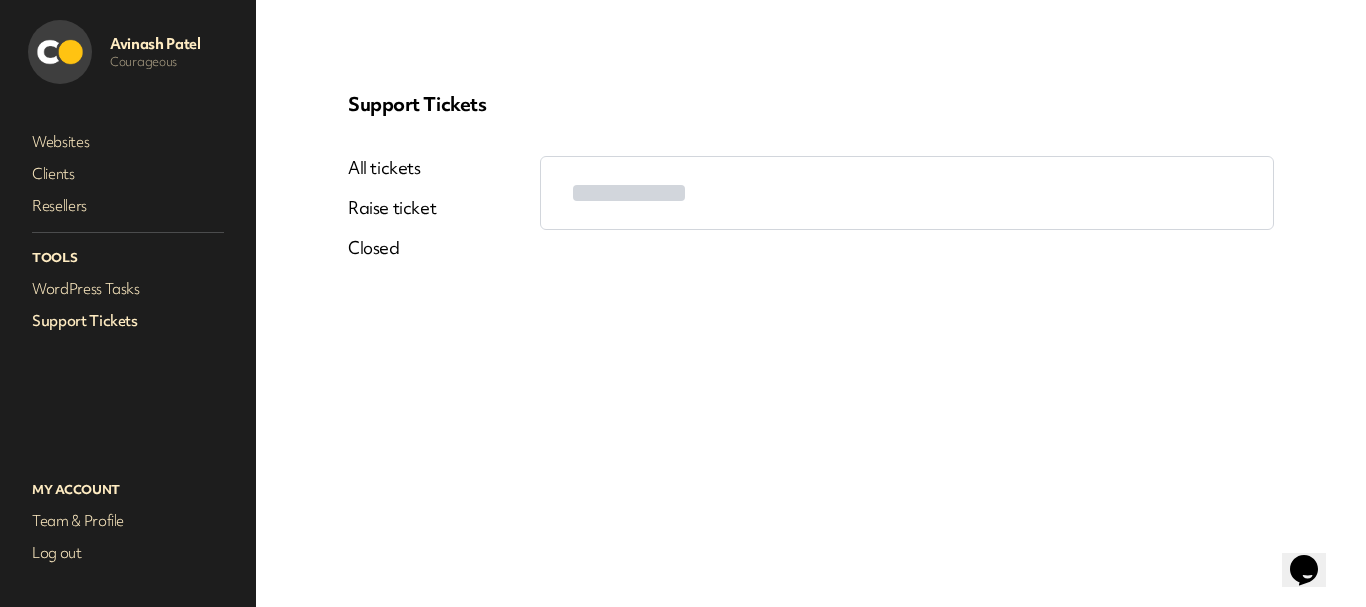 scroll, scrollTop: 0, scrollLeft: 0, axis: both 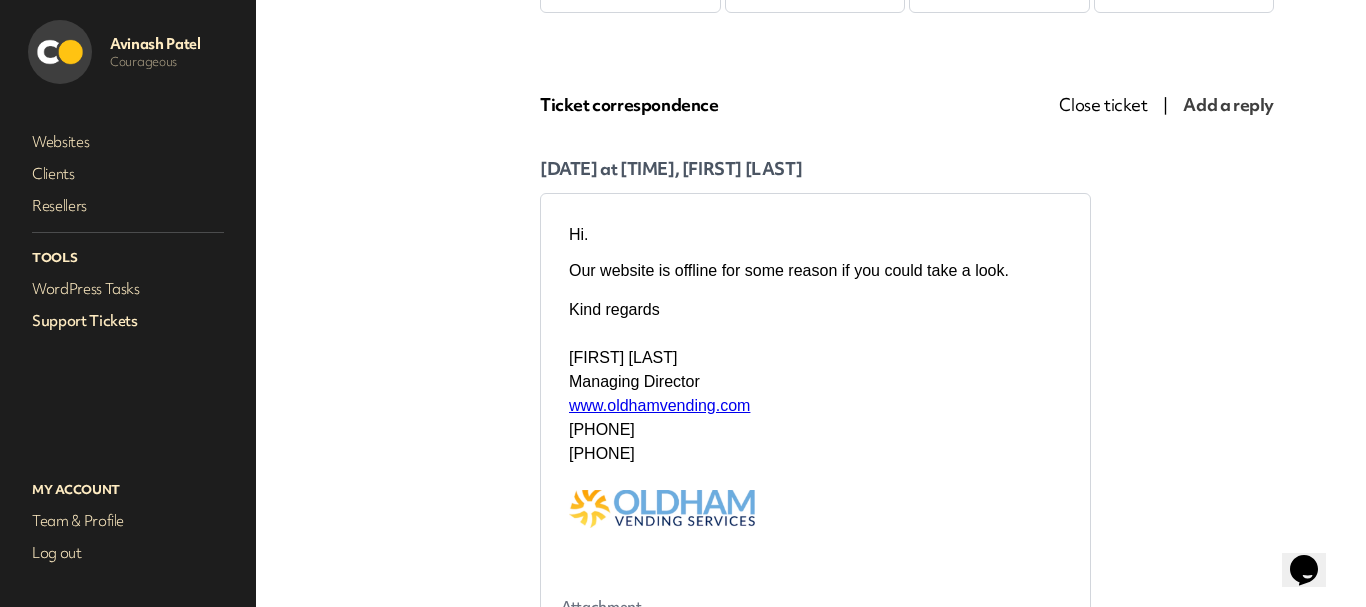 click on "Support Tickets" at bounding box center (128, 321) 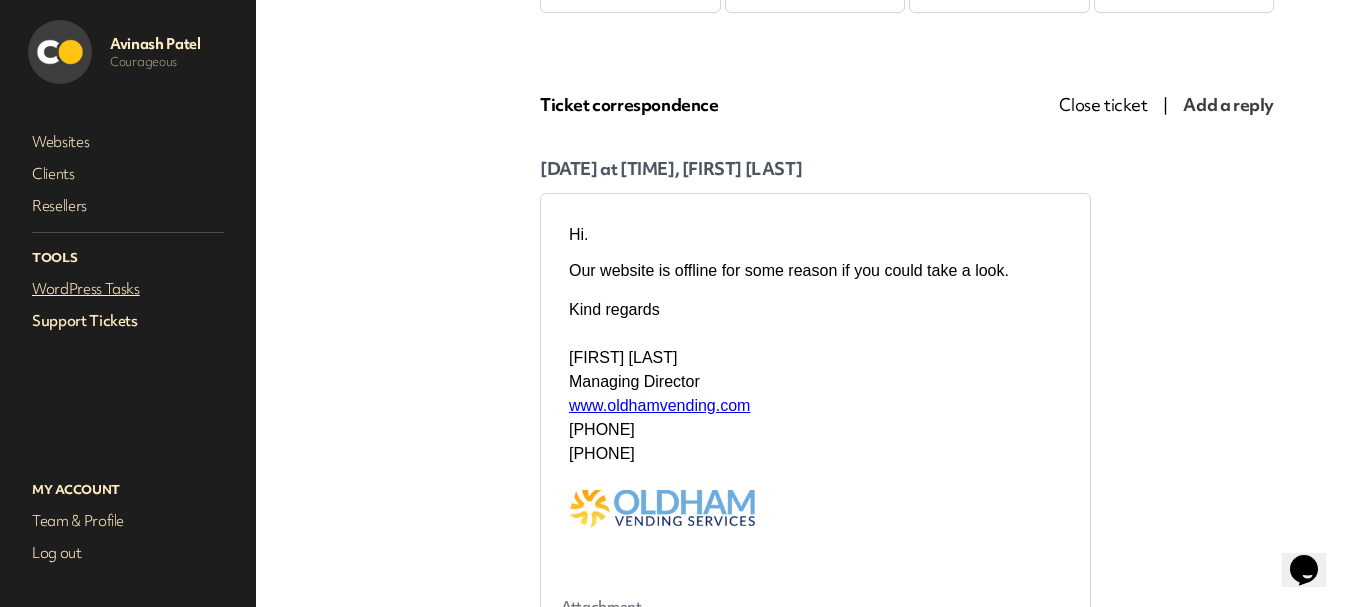 scroll, scrollTop: 151, scrollLeft: 0, axis: vertical 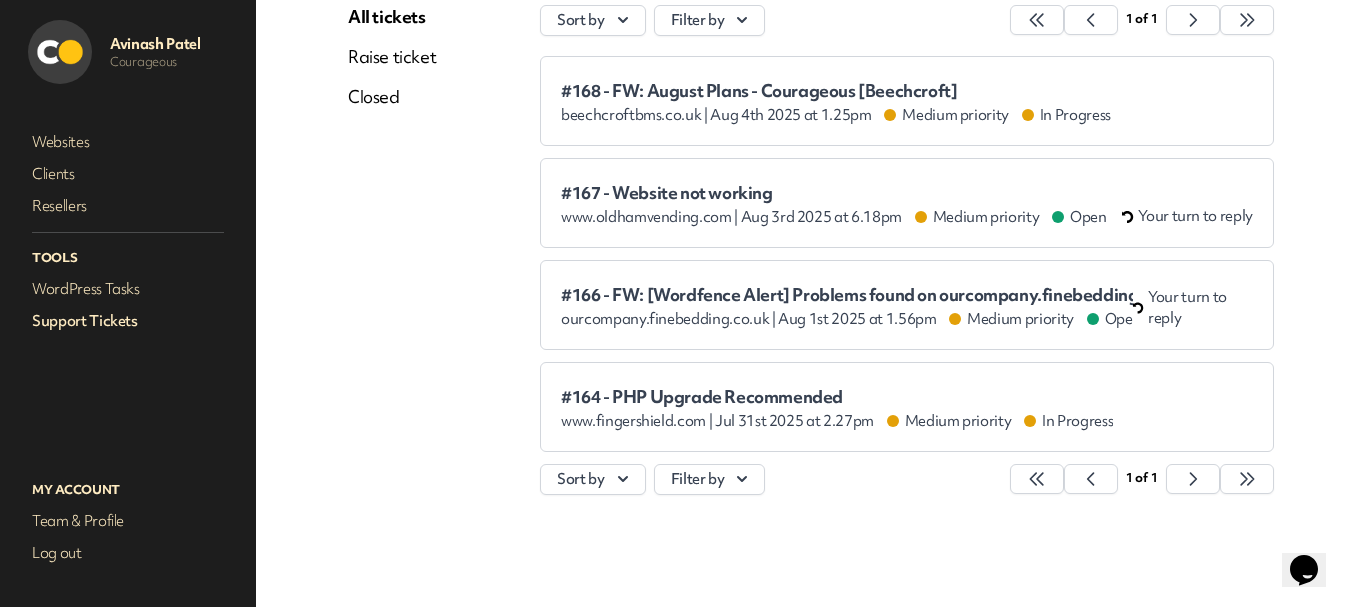 click on "#168 - FW: August Plans - Courageous [Beechcroft]   beechcroftbms.co.uk |
Aug 4th 2025 at 1.25pm
Medium priority
In Progress" at bounding box center (907, 101) 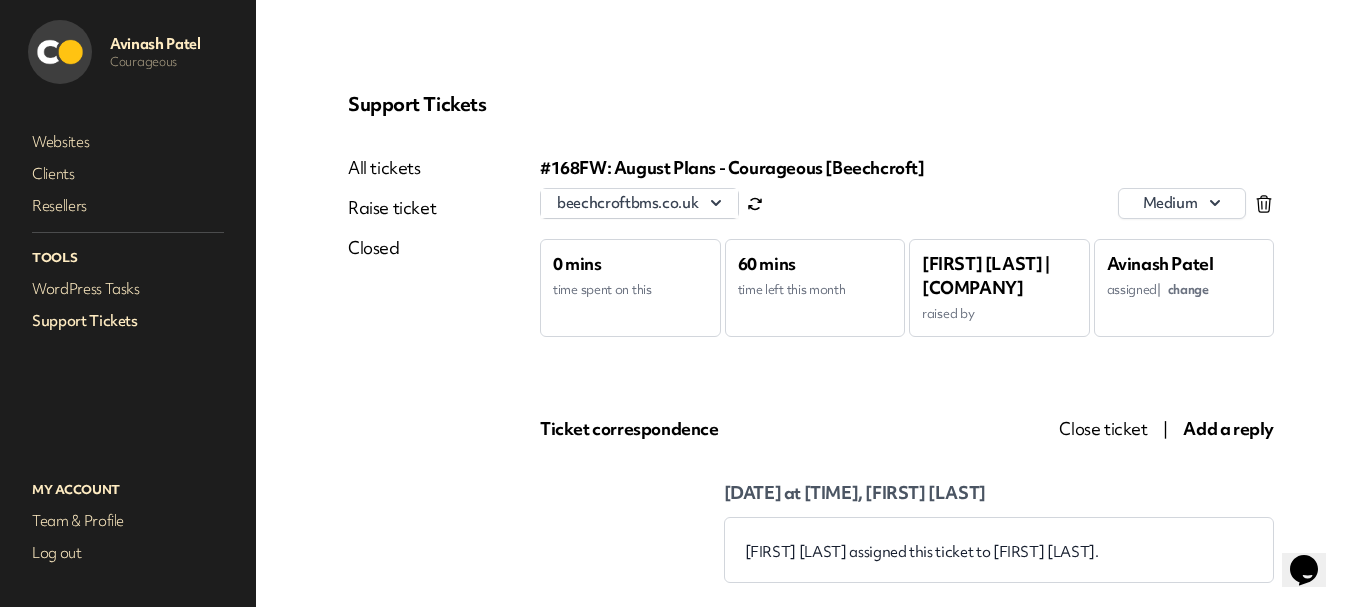 scroll, scrollTop: 0, scrollLeft: 0, axis: both 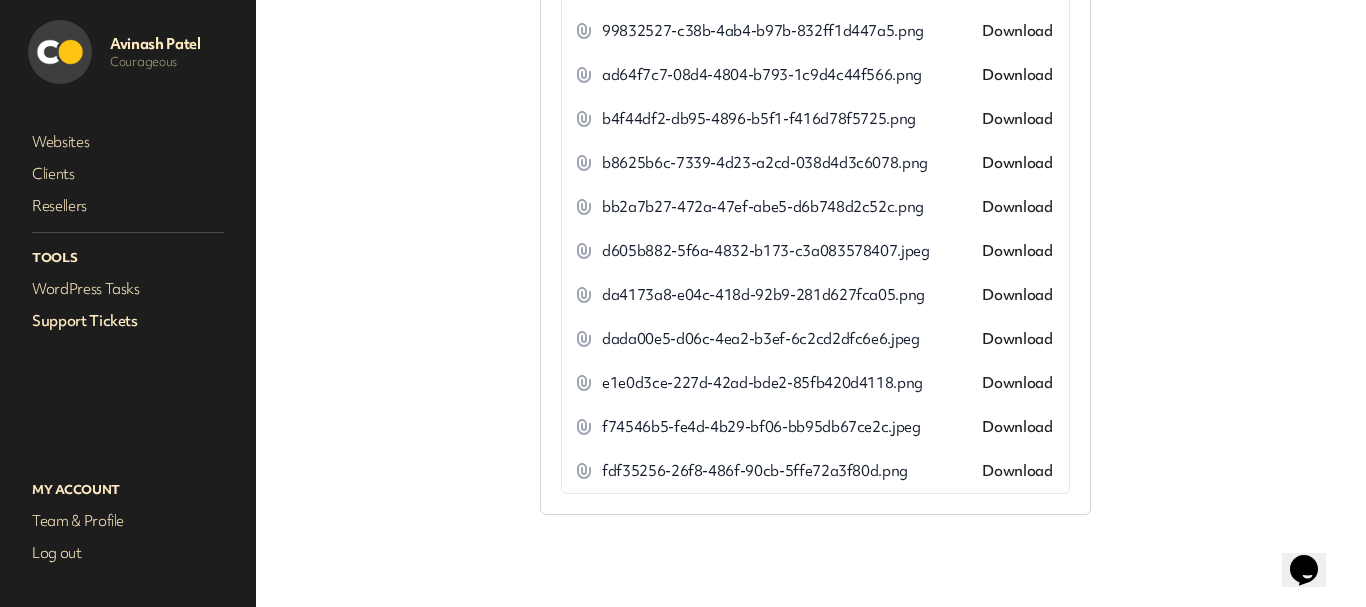click on "Download" at bounding box center [1017, 471] 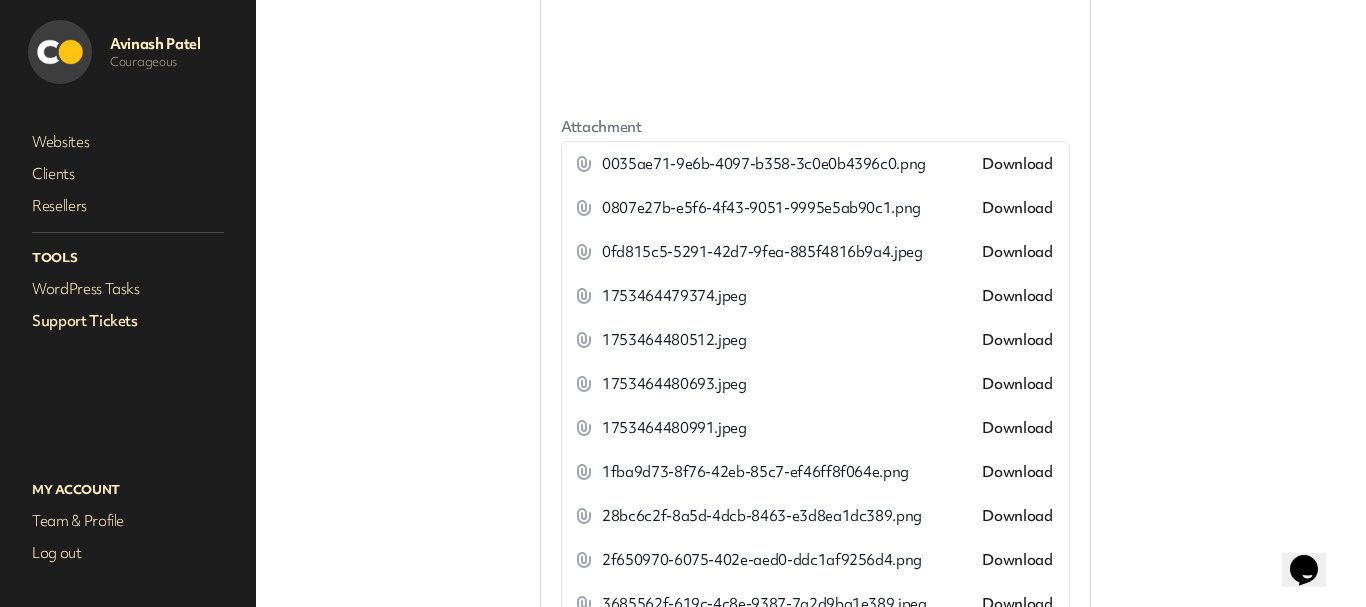 scroll, scrollTop: 5398, scrollLeft: 0, axis: vertical 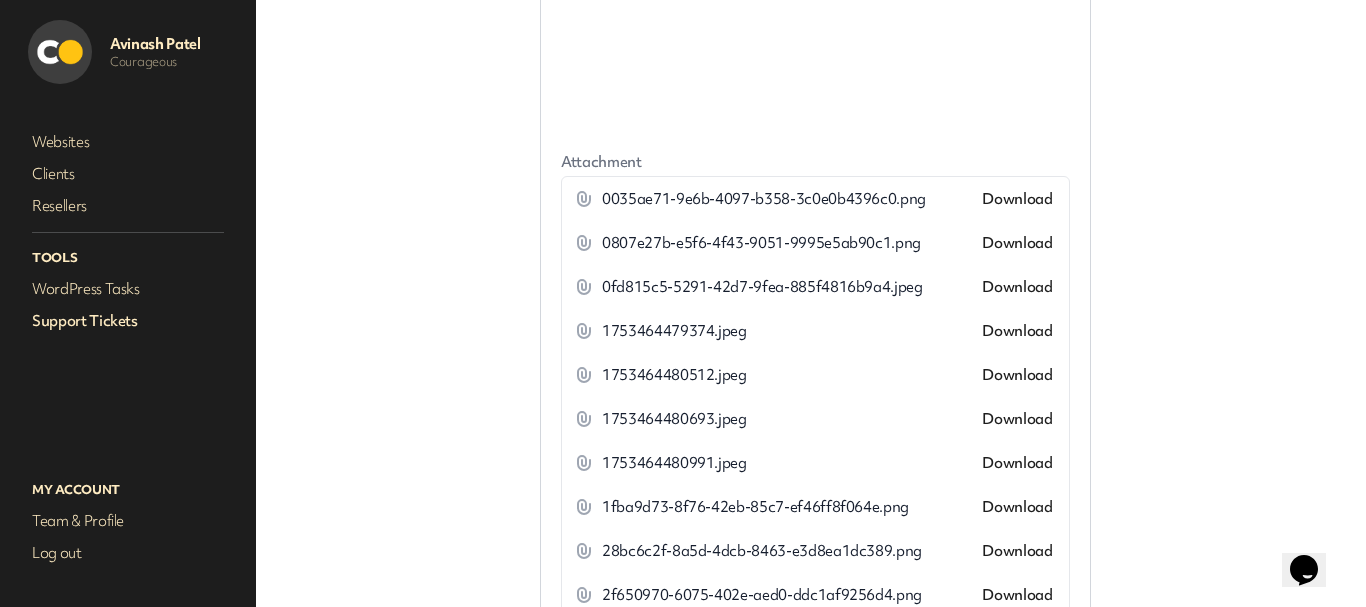 click on "Download" at bounding box center [1017, 331] 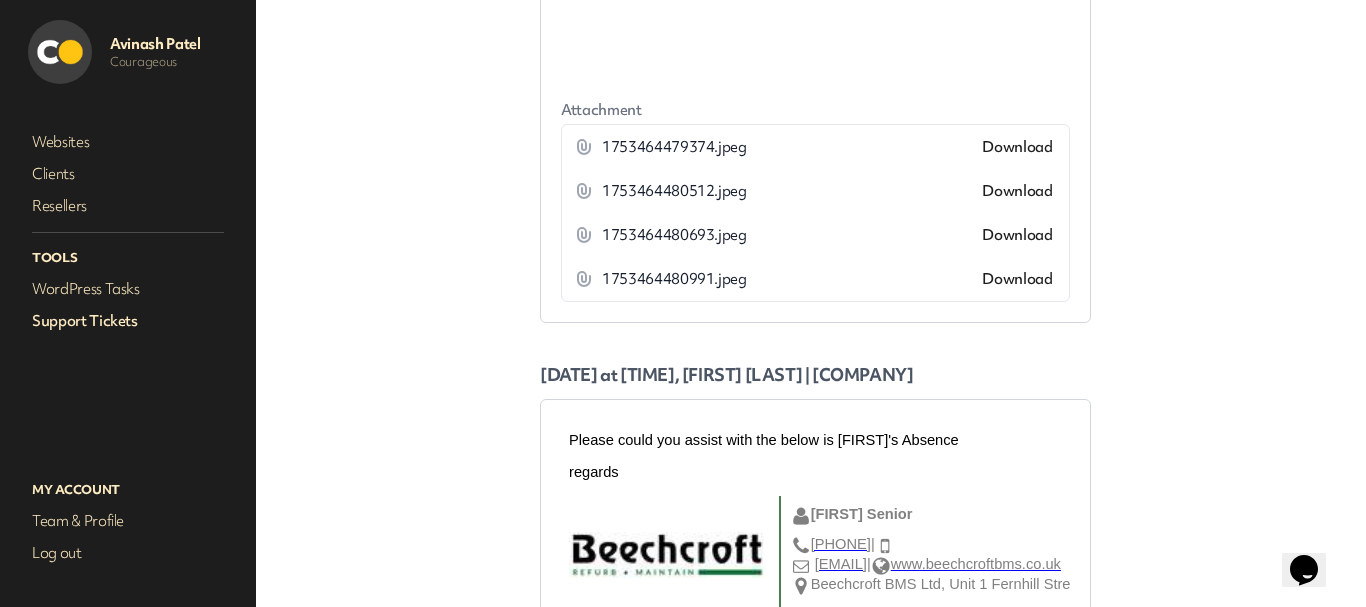 scroll, scrollTop: 3098, scrollLeft: 0, axis: vertical 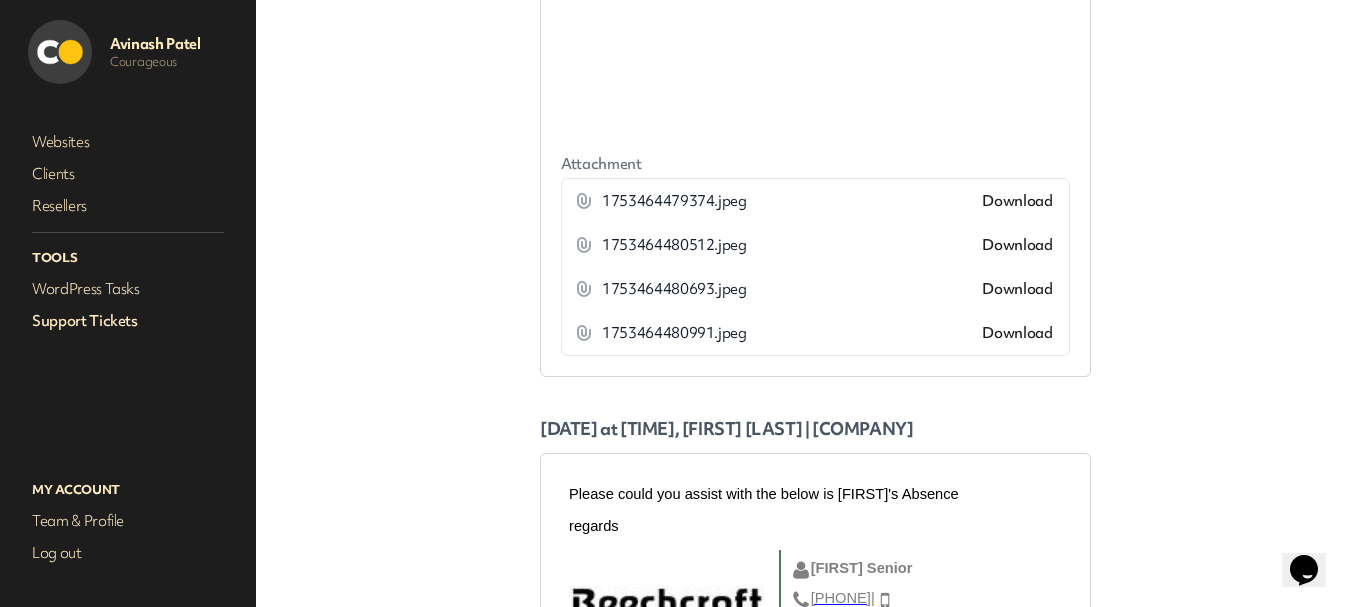 click on "Download" at bounding box center (1017, 201) 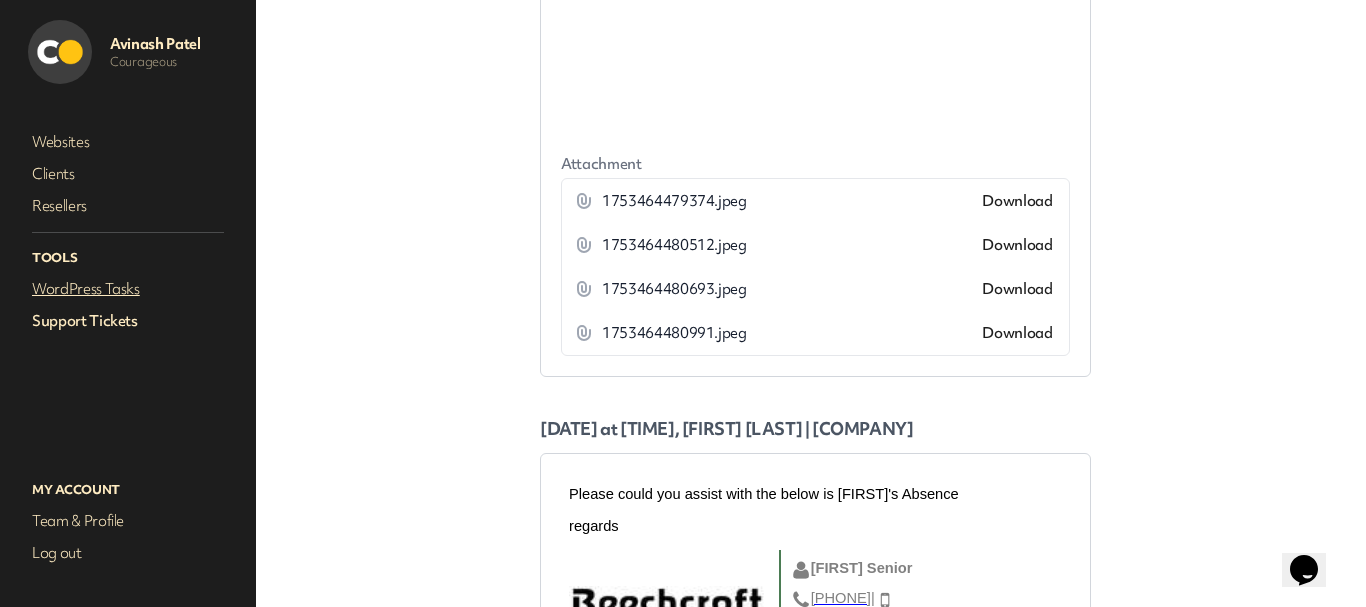 scroll, scrollTop: 151, scrollLeft: 0, axis: vertical 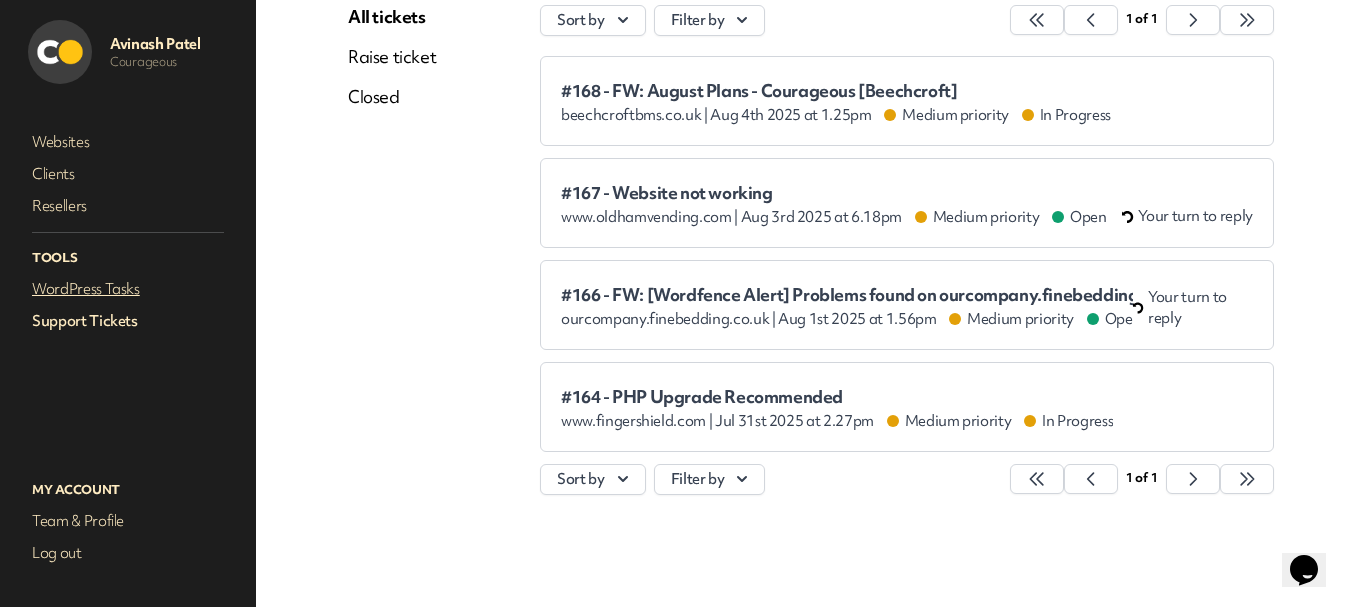 click on "WordPress Tasks" at bounding box center [128, 289] 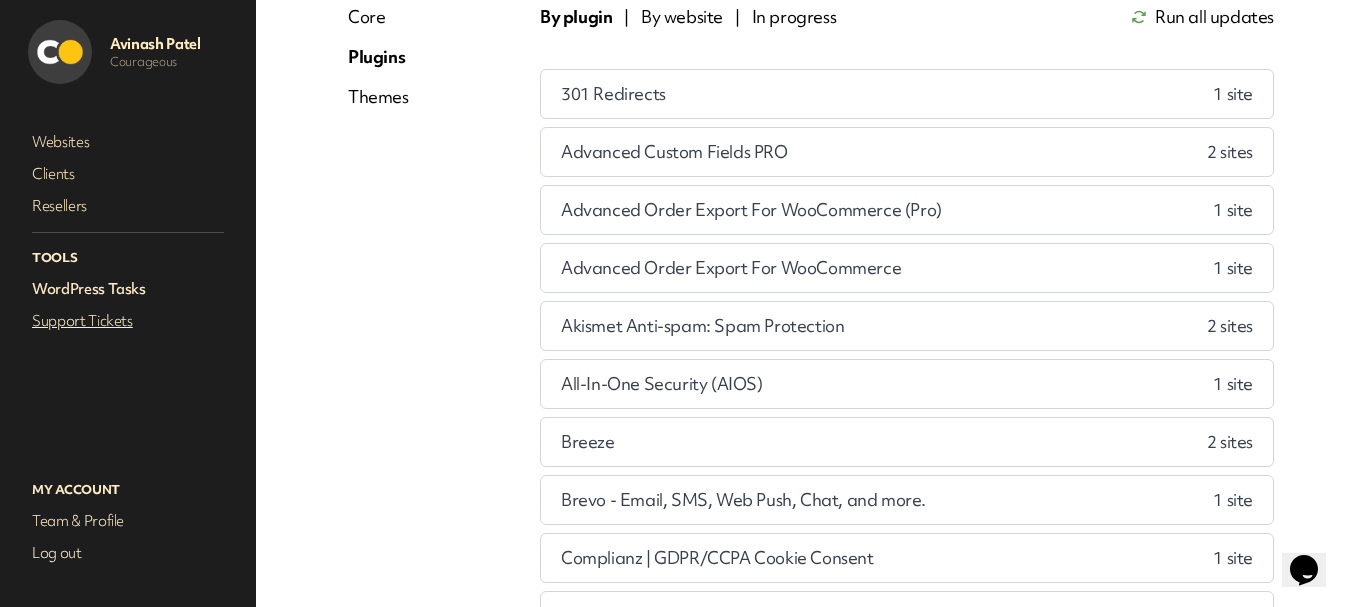 click on "Support Tickets" at bounding box center (128, 321) 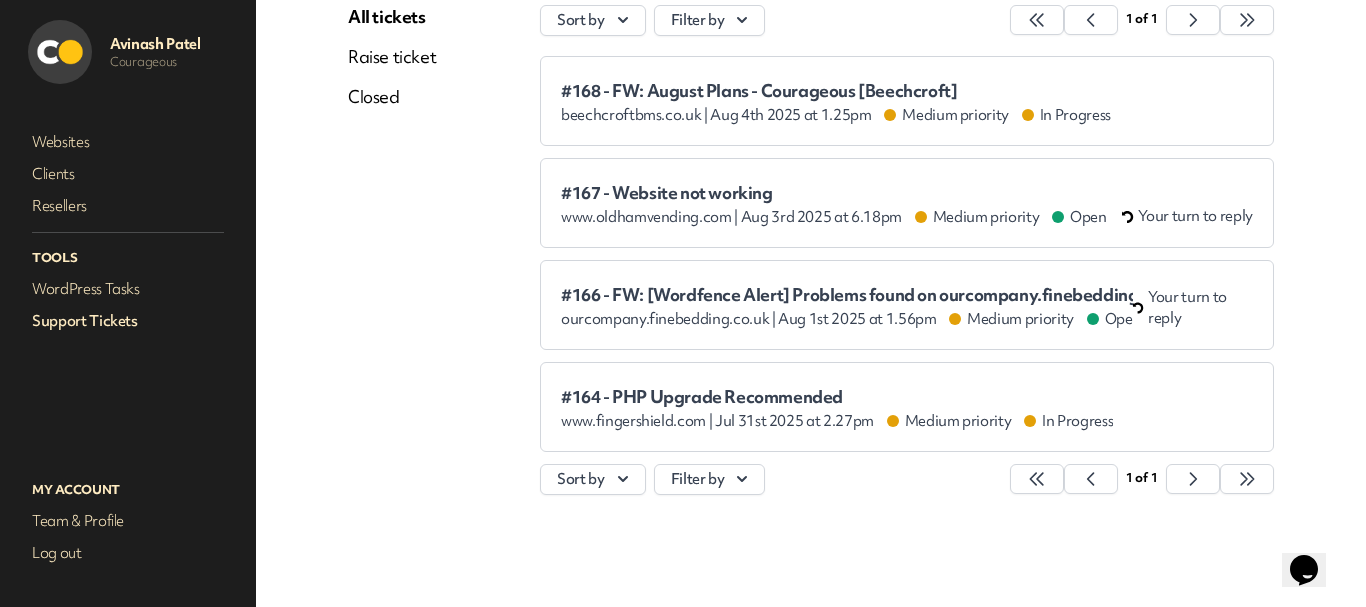 scroll, scrollTop: 0, scrollLeft: 0, axis: both 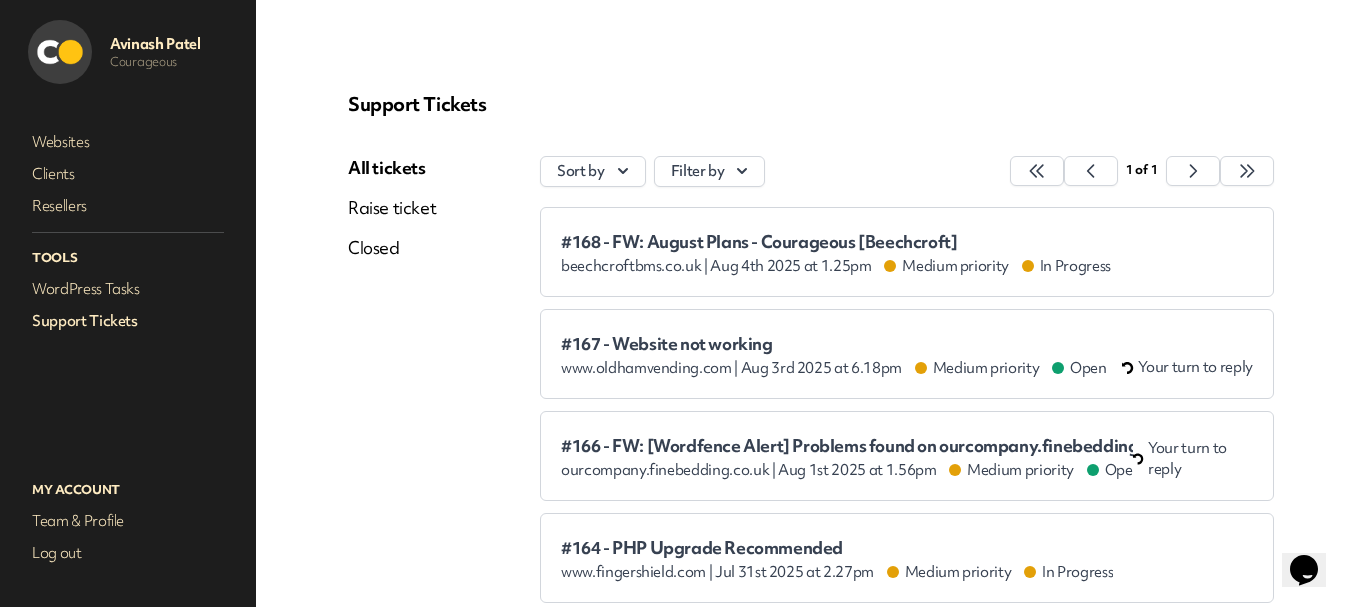 click on "#168 - FW: August Plans - Courageous [Beechcroft]" at bounding box center (836, 242) 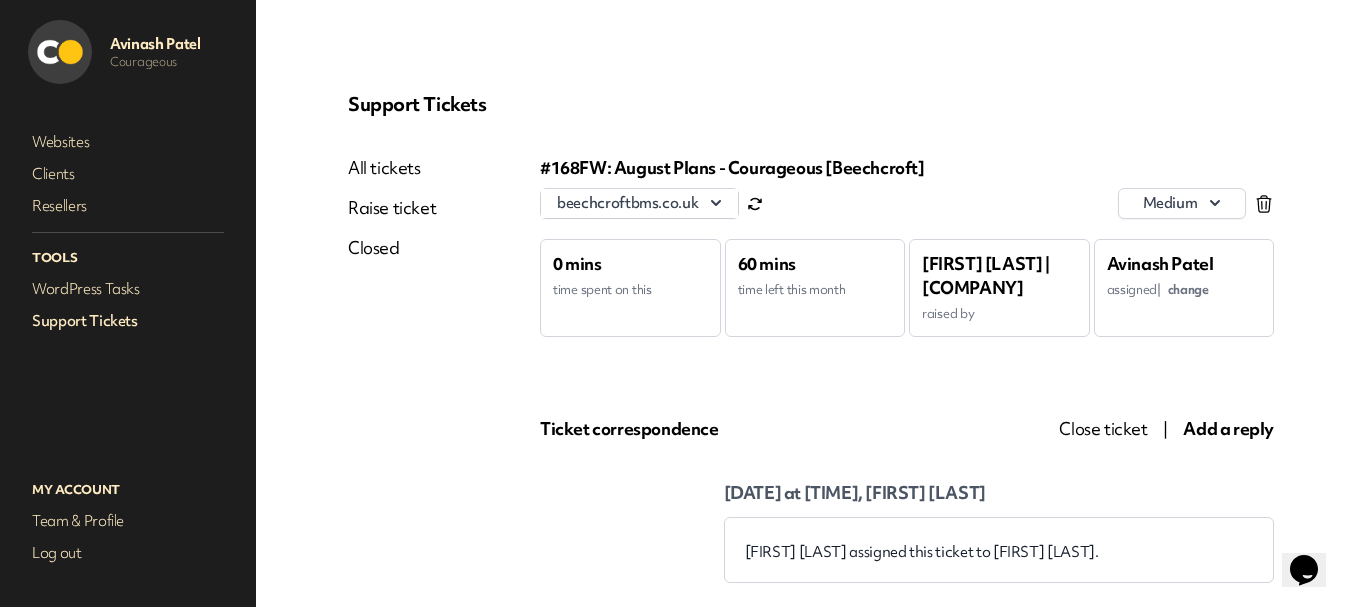 scroll, scrollTop: 0, scrollLeft: 0, axis: both 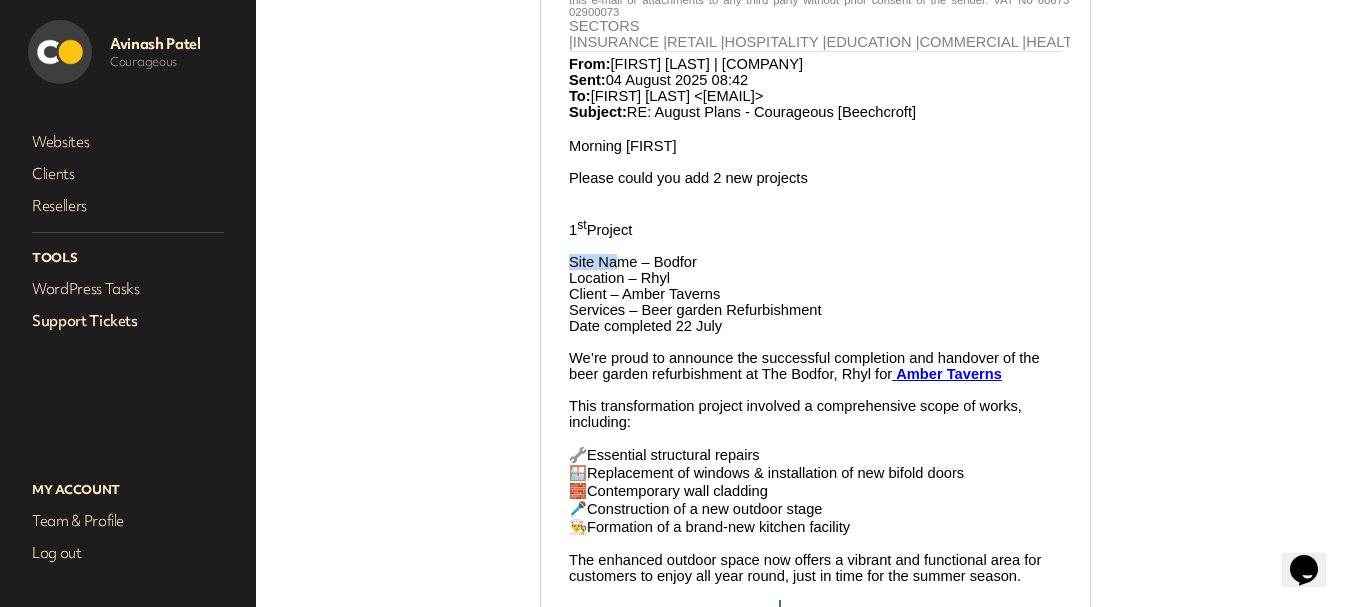 drag, startPoint x: 572, startPoint y: 337, endPoint x: 638, endPoint y: 339, distance: 66.0303 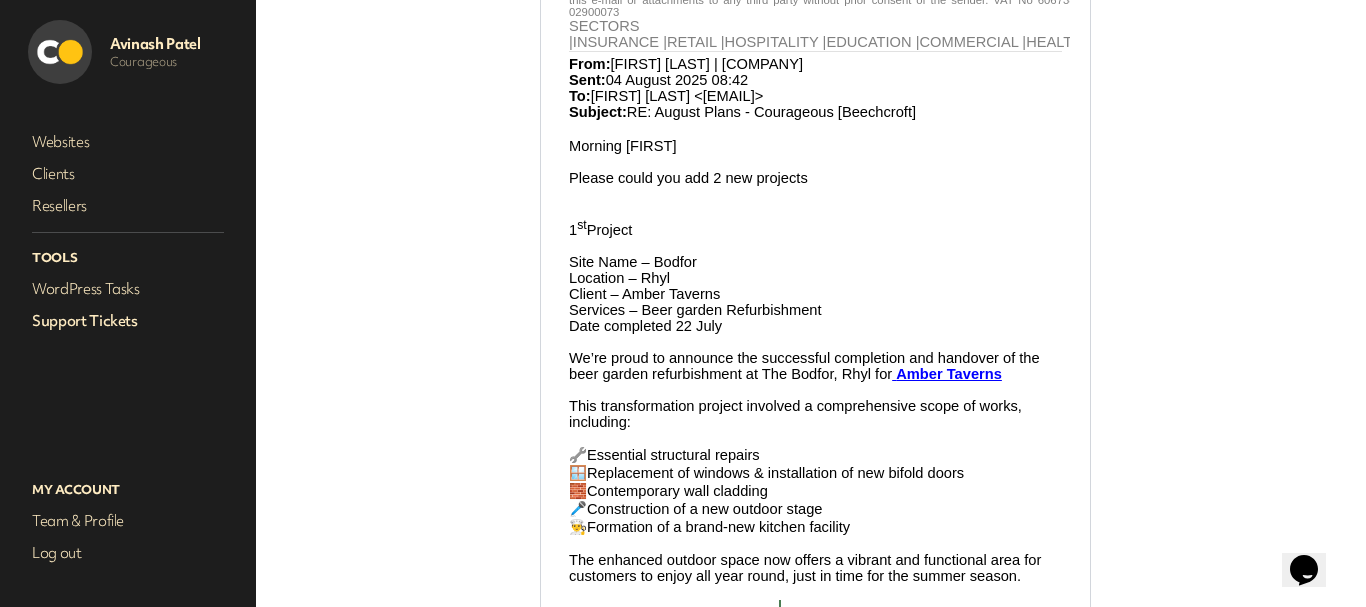 click on "Site Name – Bodfor" at bounding box center [633, 262] 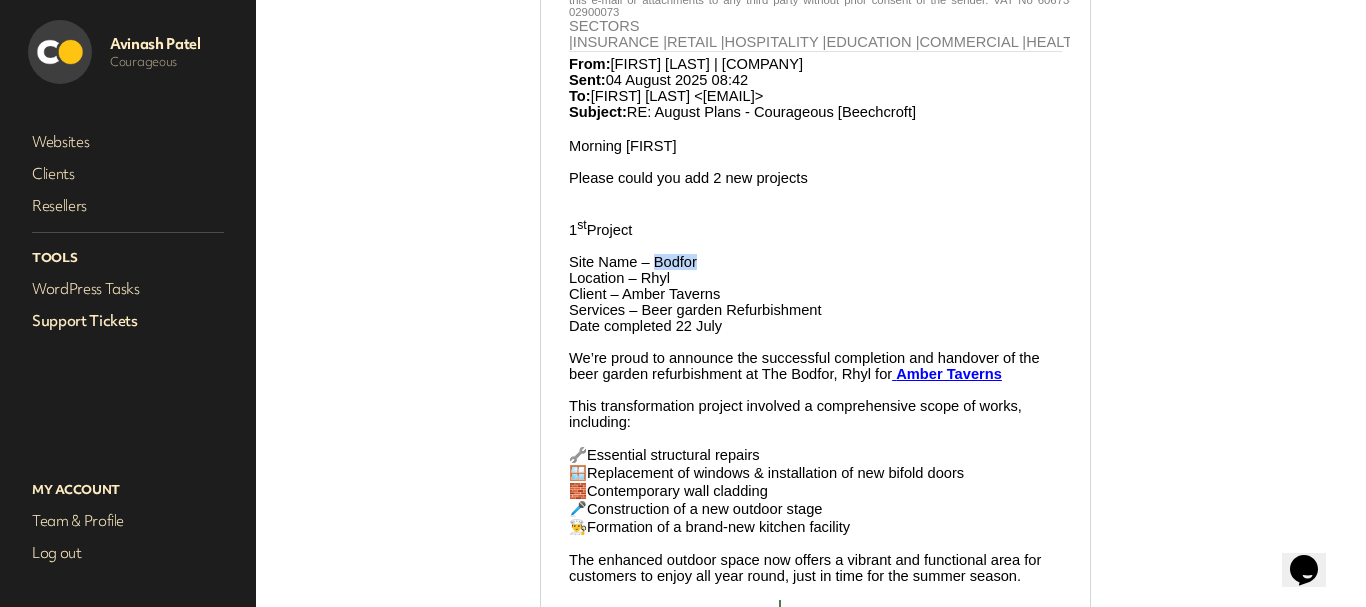 click on "Site Name – Bodfor" at bounding box center (633, 262) 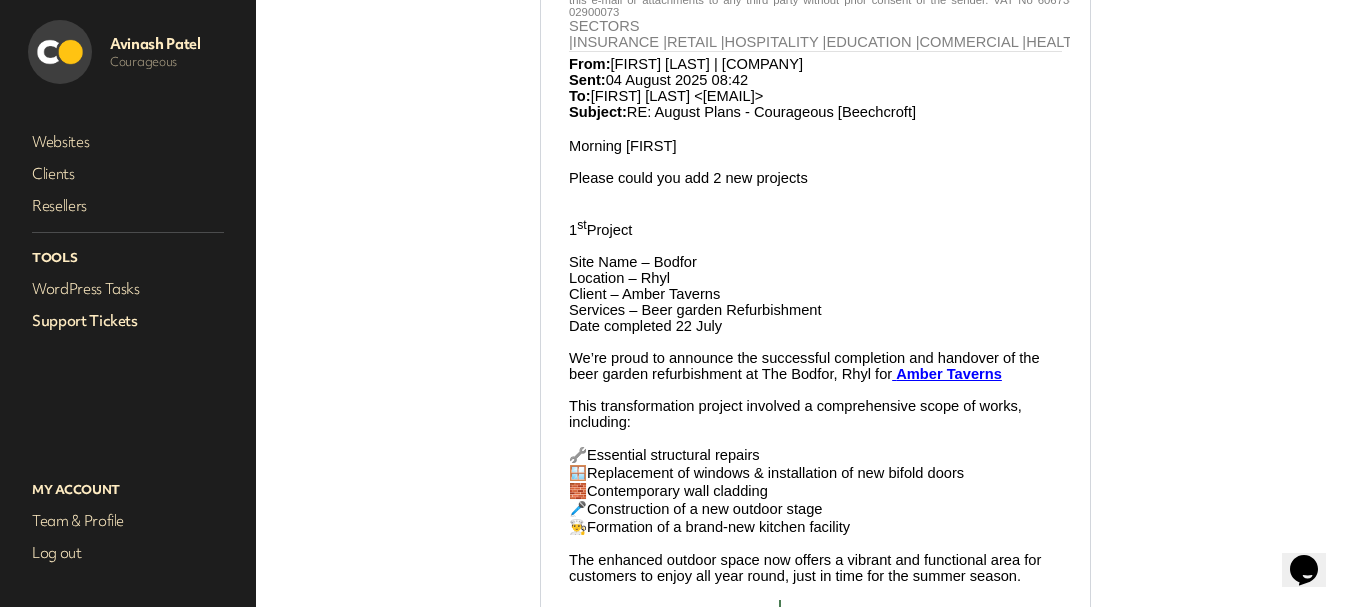 click on "Location – Rhyl" at bounding box center [619, 278] 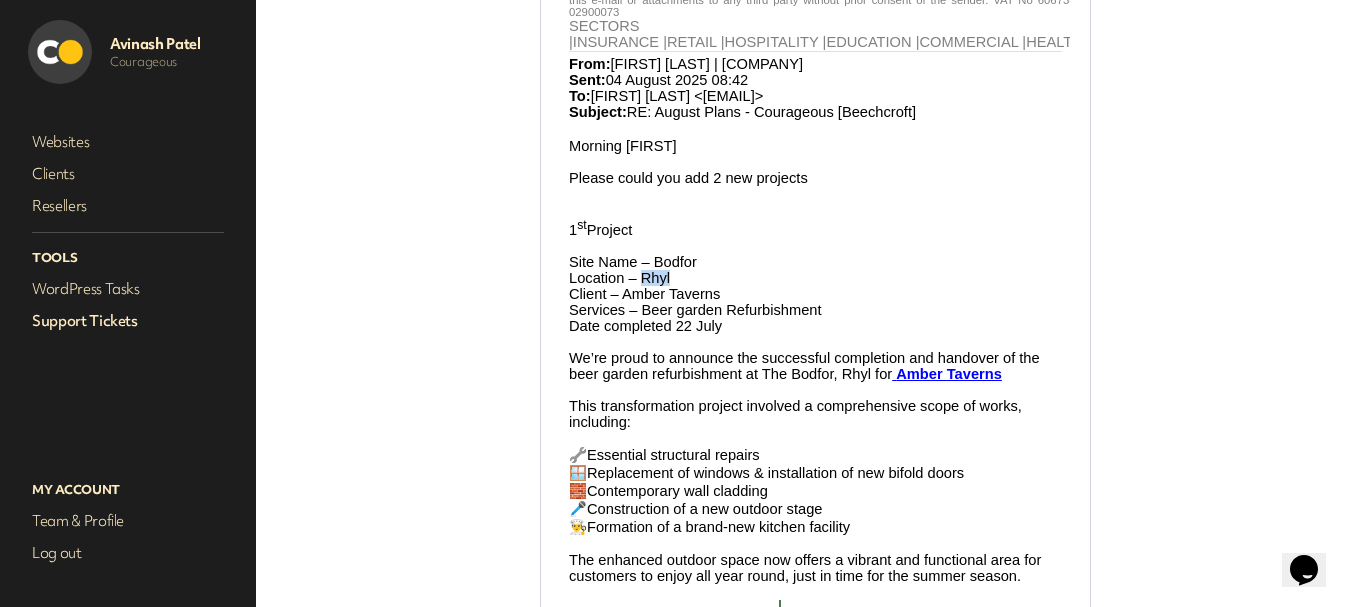 click on "Location – Rhyl" at bounding box center [619, 278] 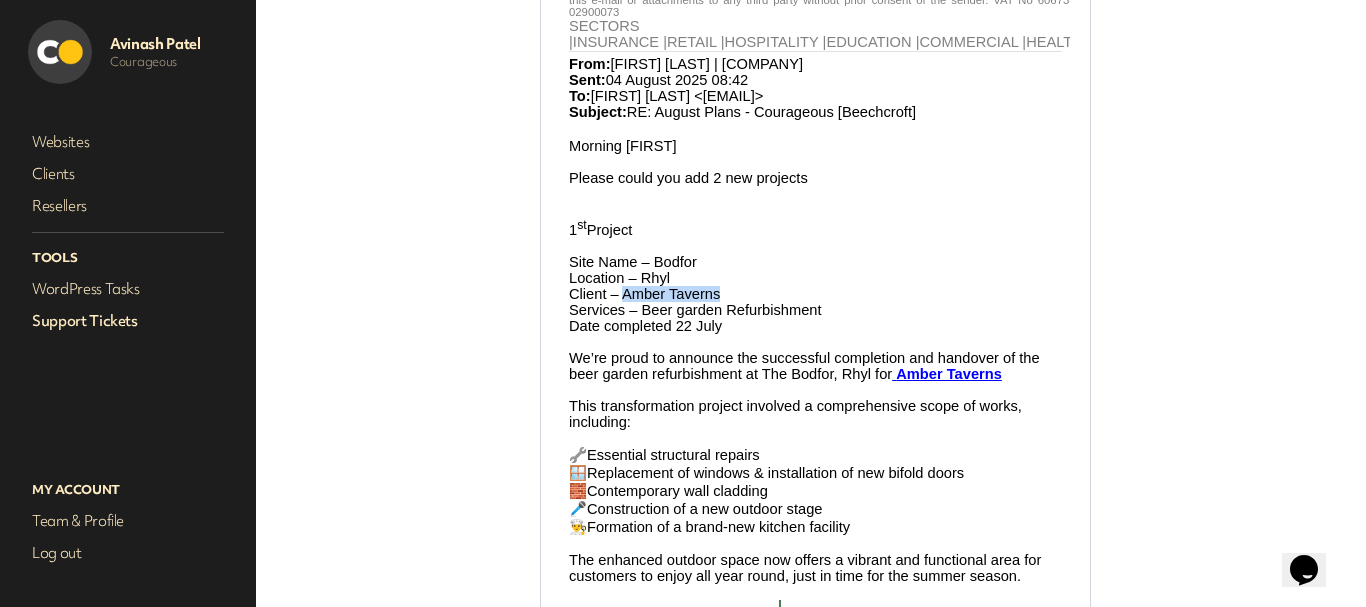 drag, startPoint x: 624, startPoint y: 372, endPoint x: 720, endPoint y: 365, distance: 96.25487 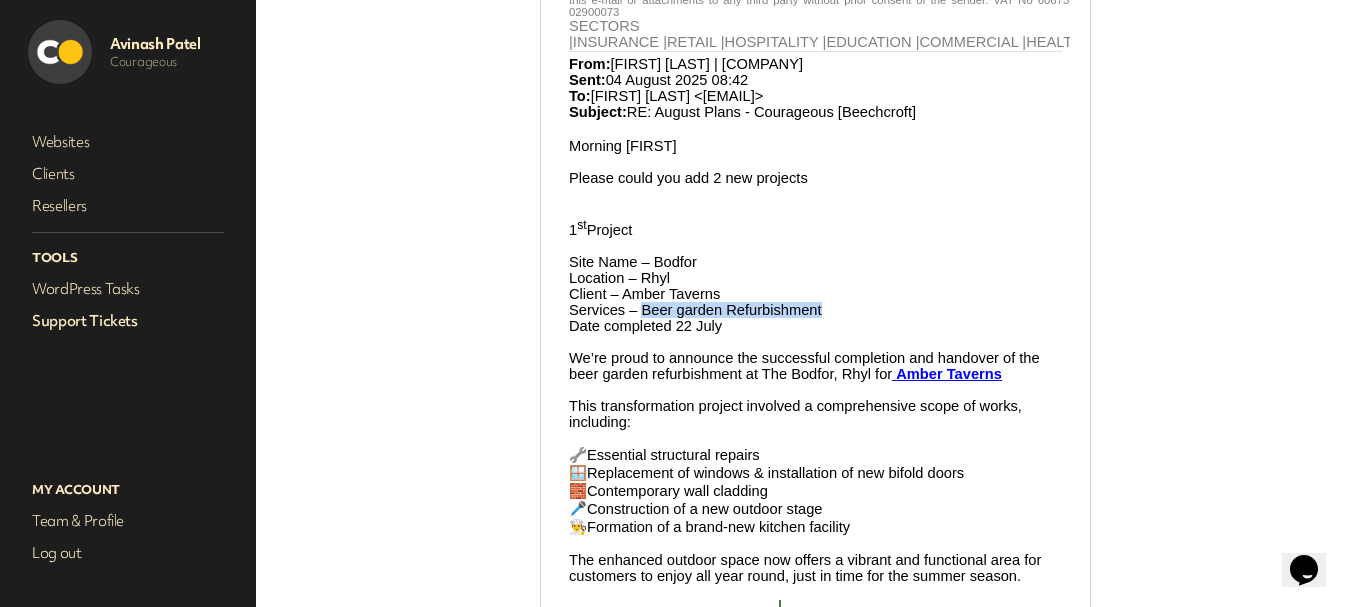 drag, startPoint x: 644, startPoint y: 386, endPoint x: 890, endPoint y: 384, distance: 246.00813 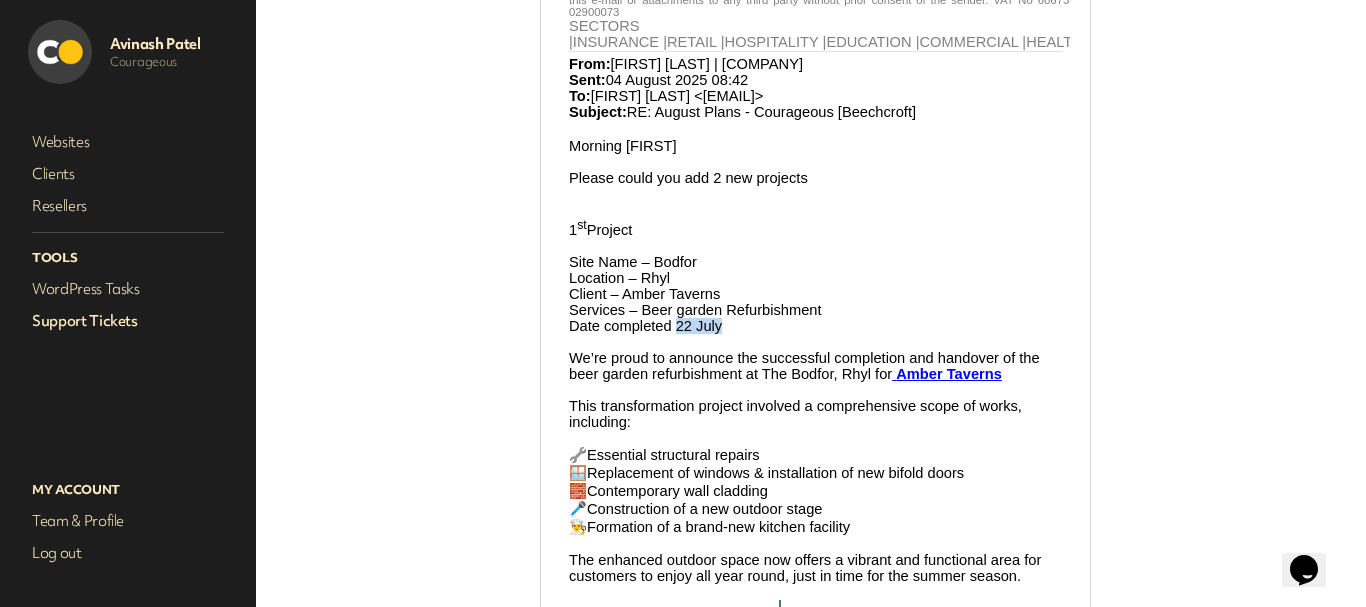 drag, startPoint x: 686, startPoint y: 407, endPoint x: 700, endPoint y: 355, distance: 53.851646 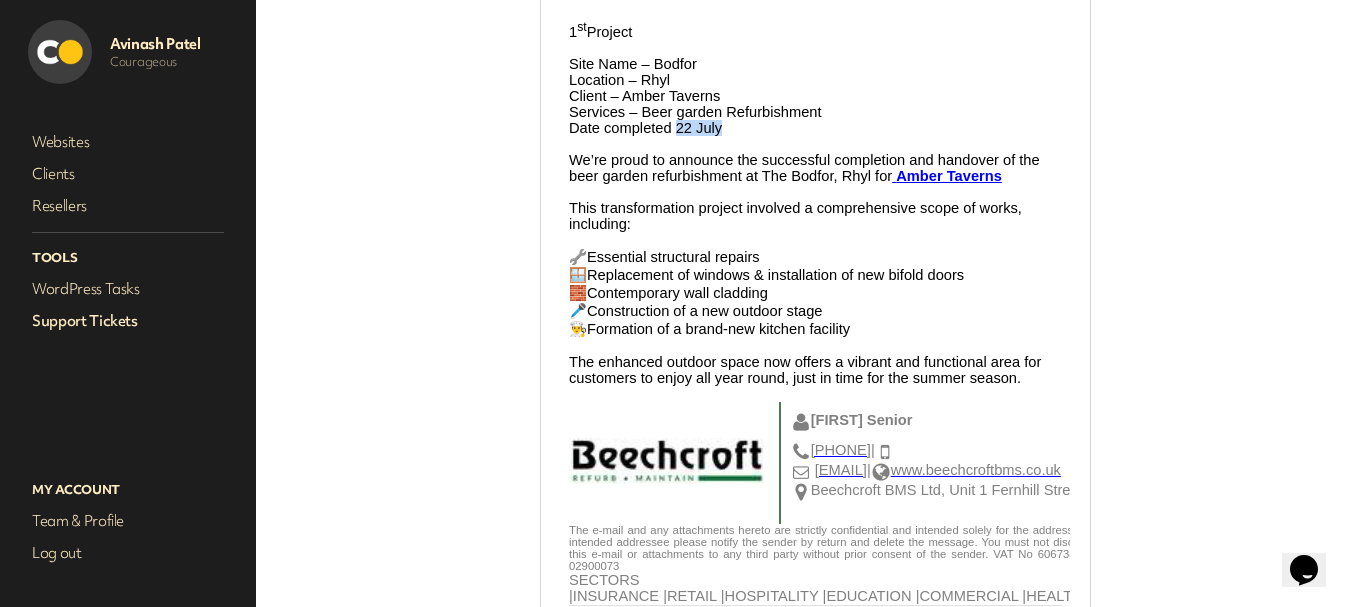 scroll, scrollTop: 4000, scrollLeft: 0, axis: vertical 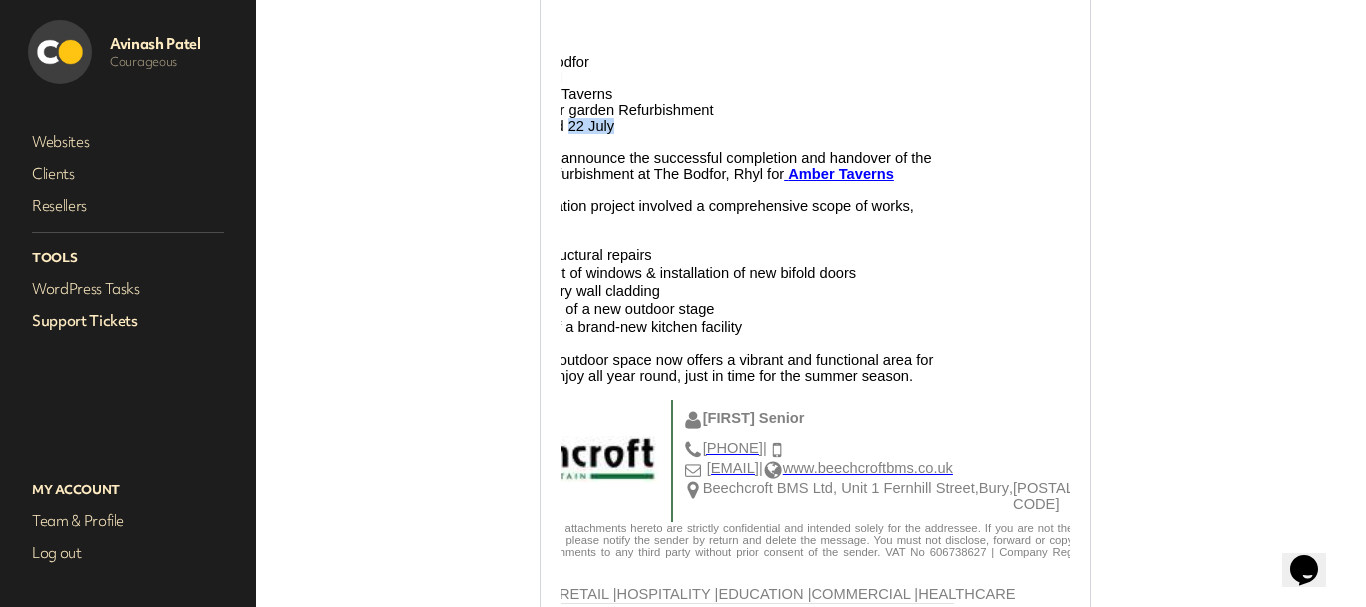 drag, startPoint x: 570, startPoint y: 243, endPoint x: 1620, endPoint y: 62, distance: 1065.4863 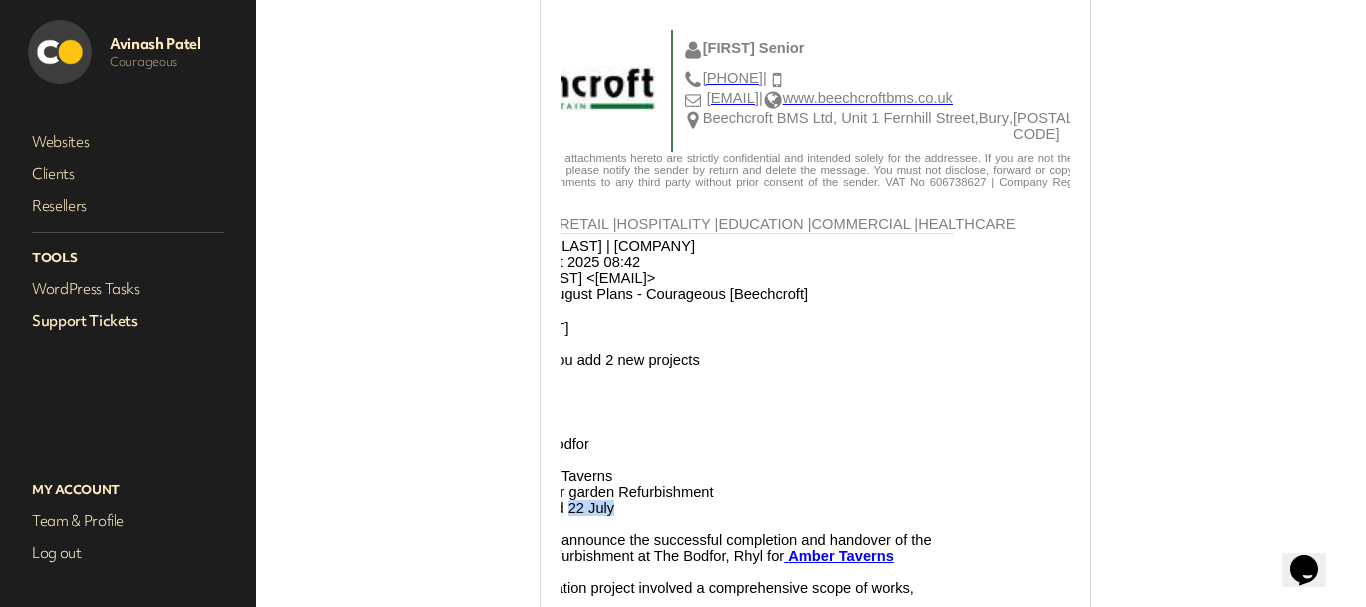 scroll, scrollTop: 3800, scrollLeft: 0, axis: vertical 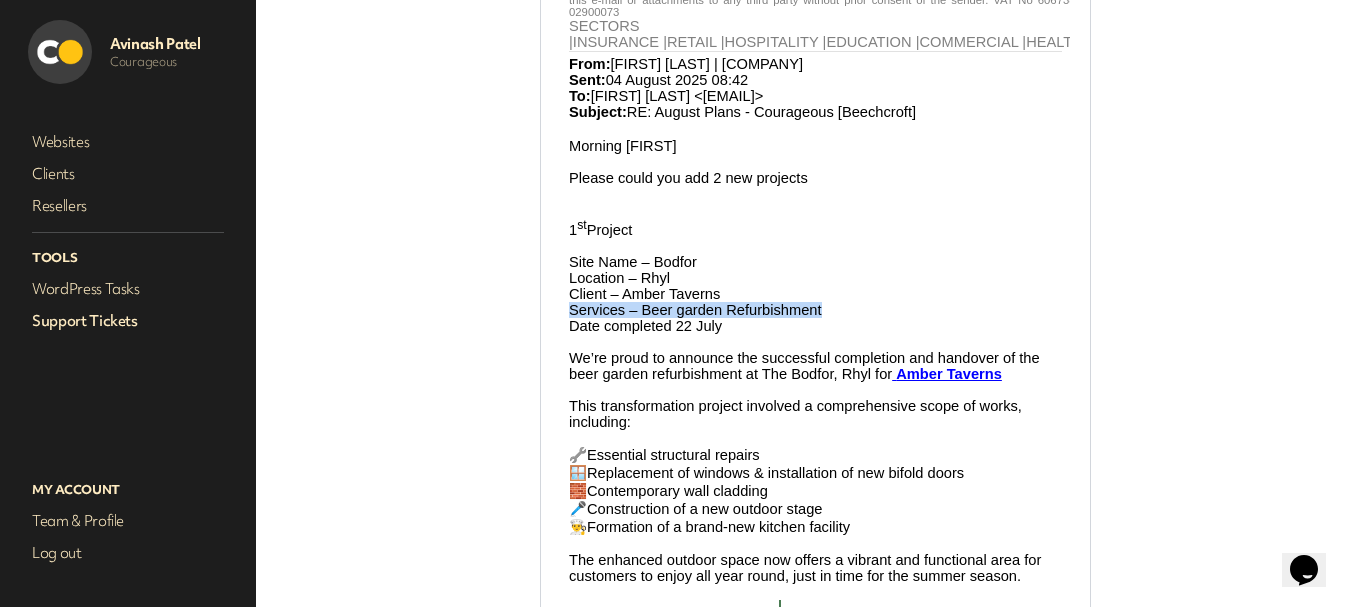 drag, startPoint x: 755, startPoint y: 384, endPoint x: 624, endPoint y: 343, distance: 137.26616 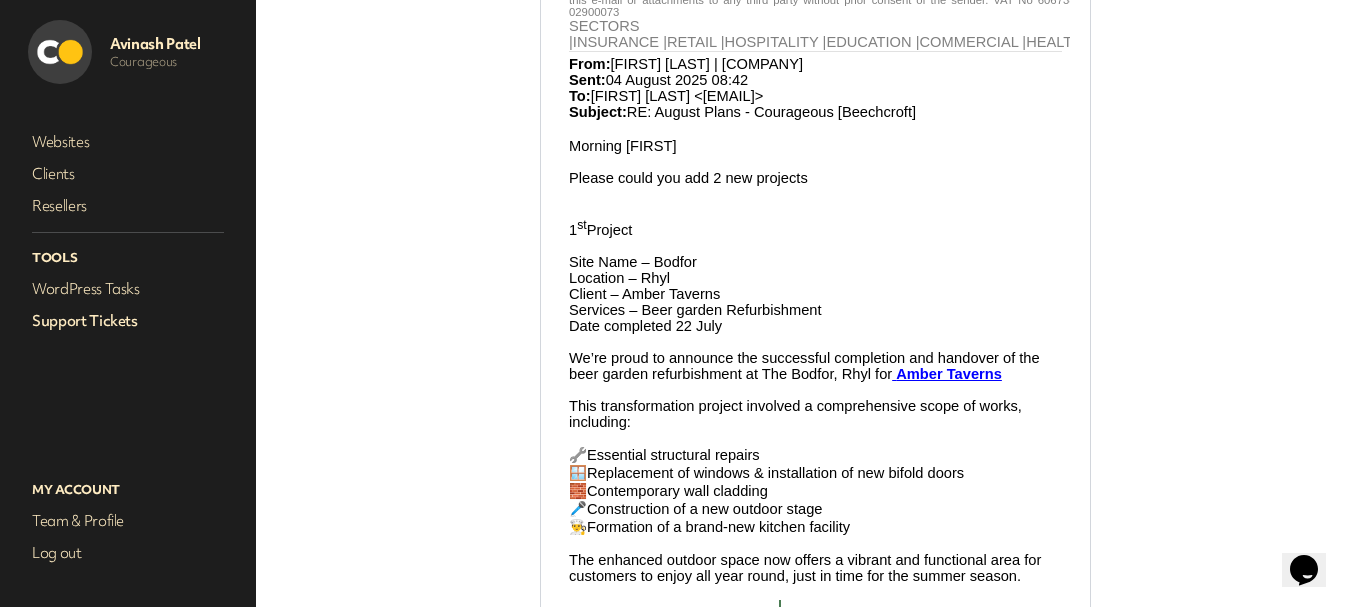 click on "Site Name – Bodfor" at bounding box center [633, 262] 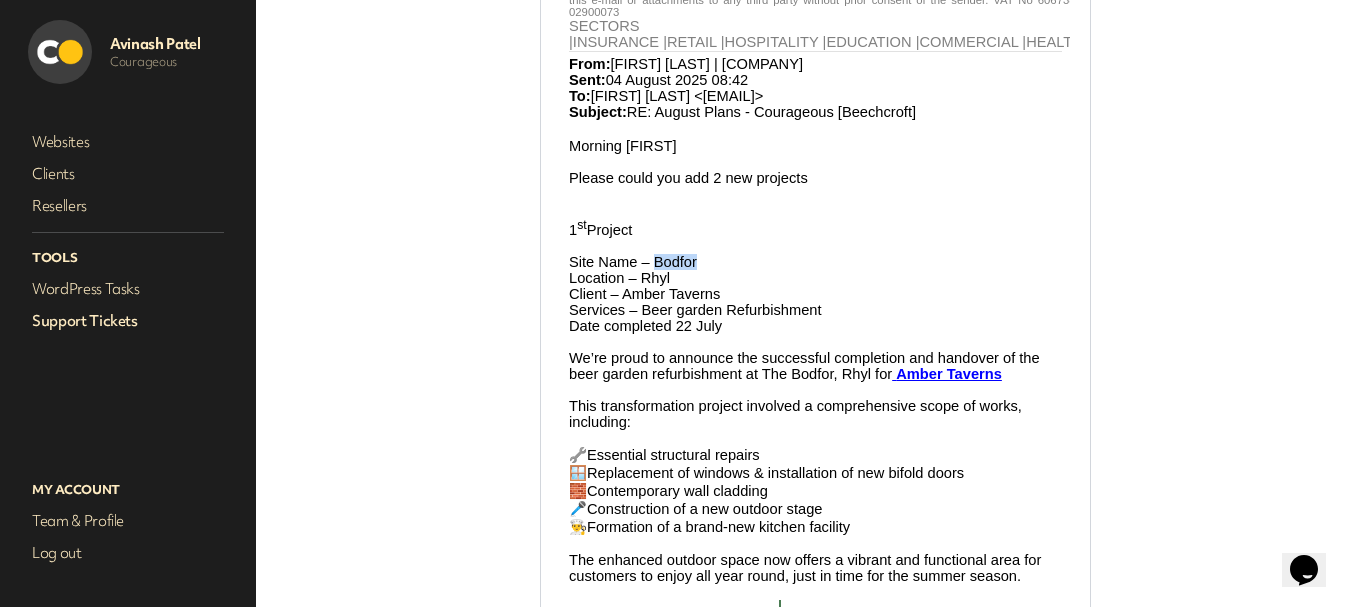 click on "Site Name – Bodfor" at bounding box center (633, 262) 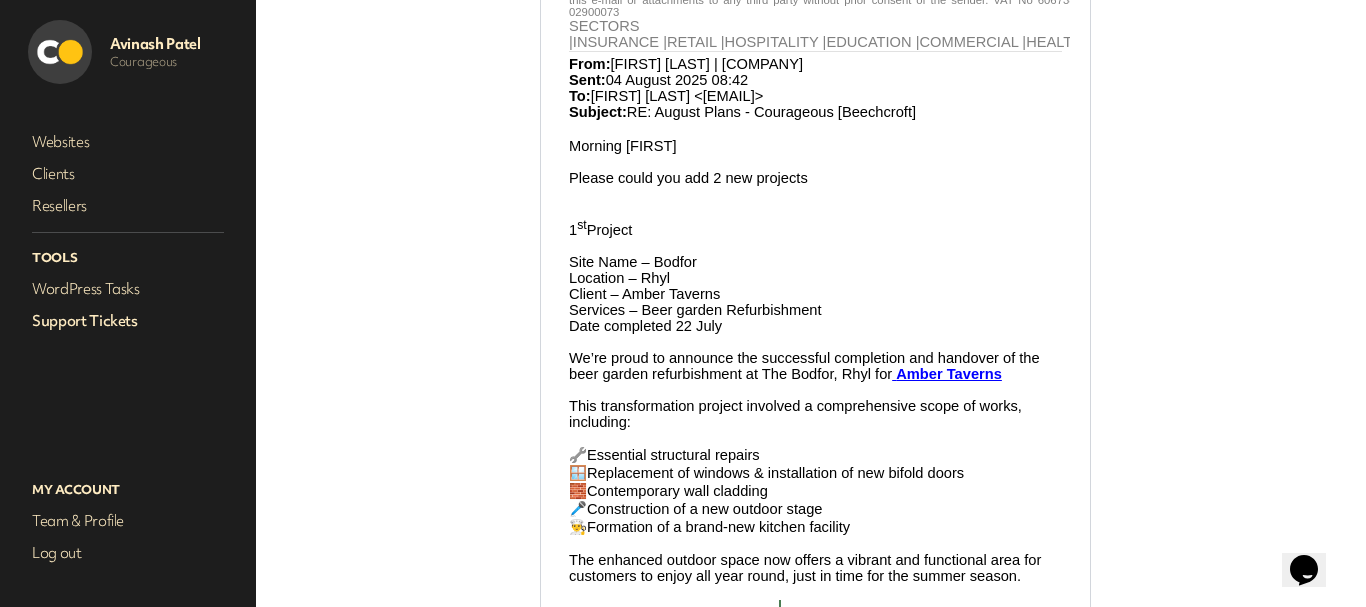 click on "Location – Rhyl" at bounding box center [815, 278] 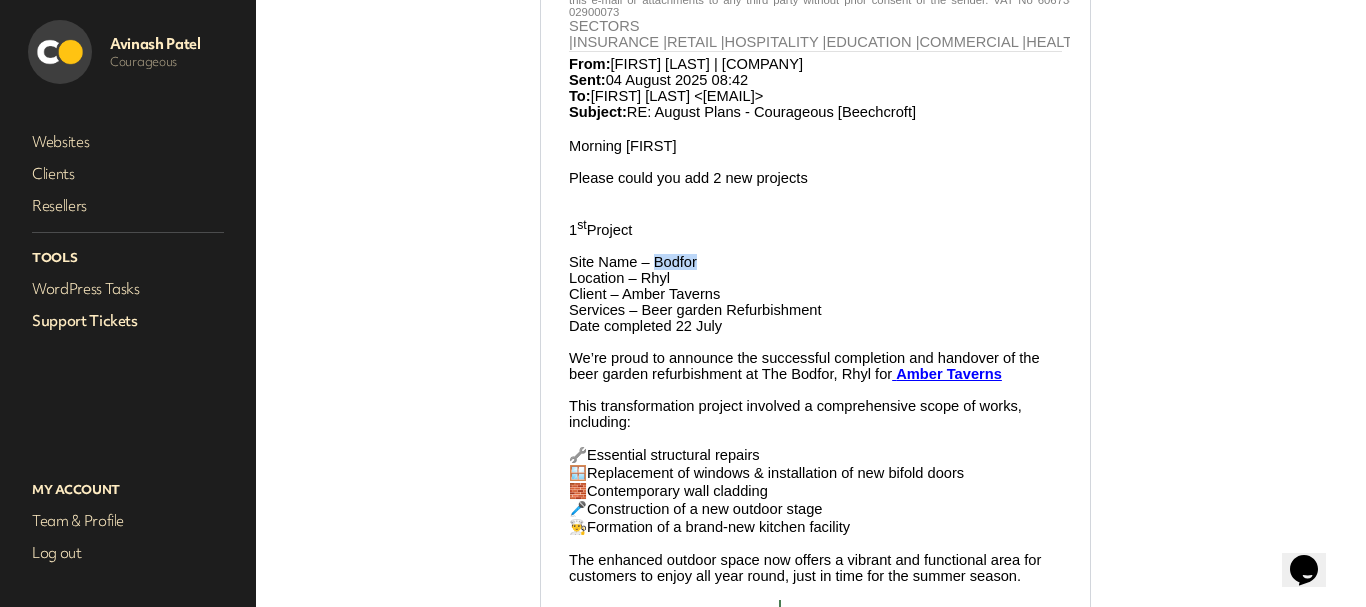 drag, startPoint x: 655, startPoint y: 329, endPoint x: 757, endPoint y: 328, distance: 102.0049 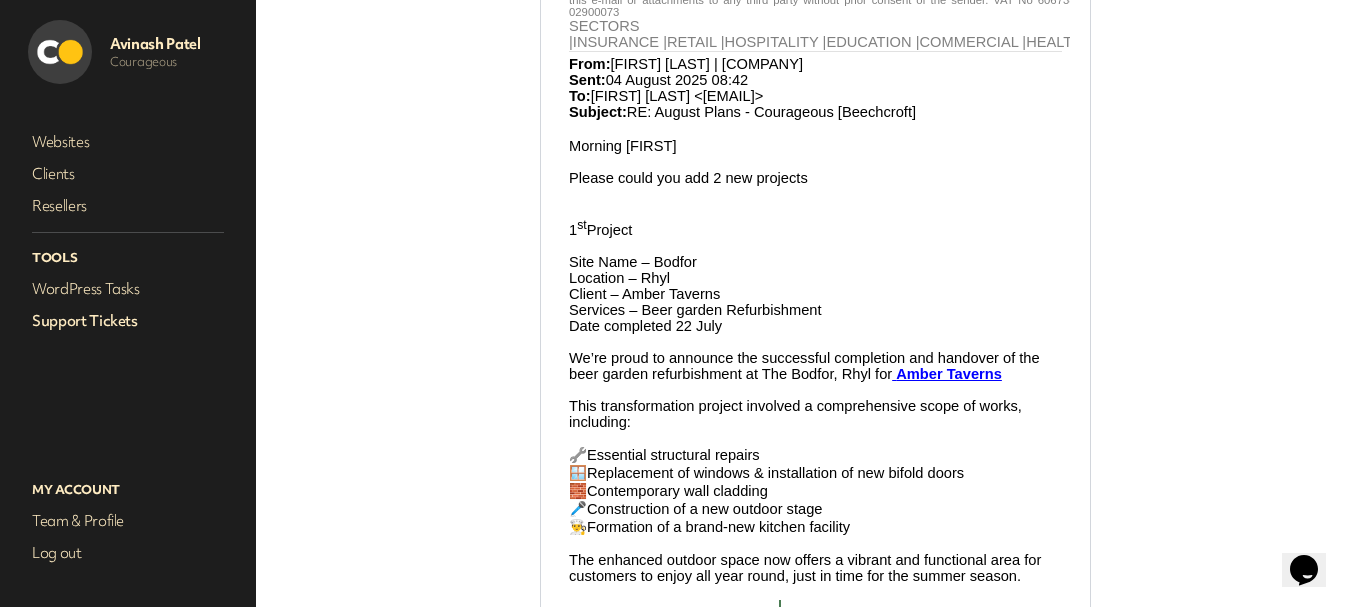 click on "Location – Rhyl" at bounding box center [619, 278] 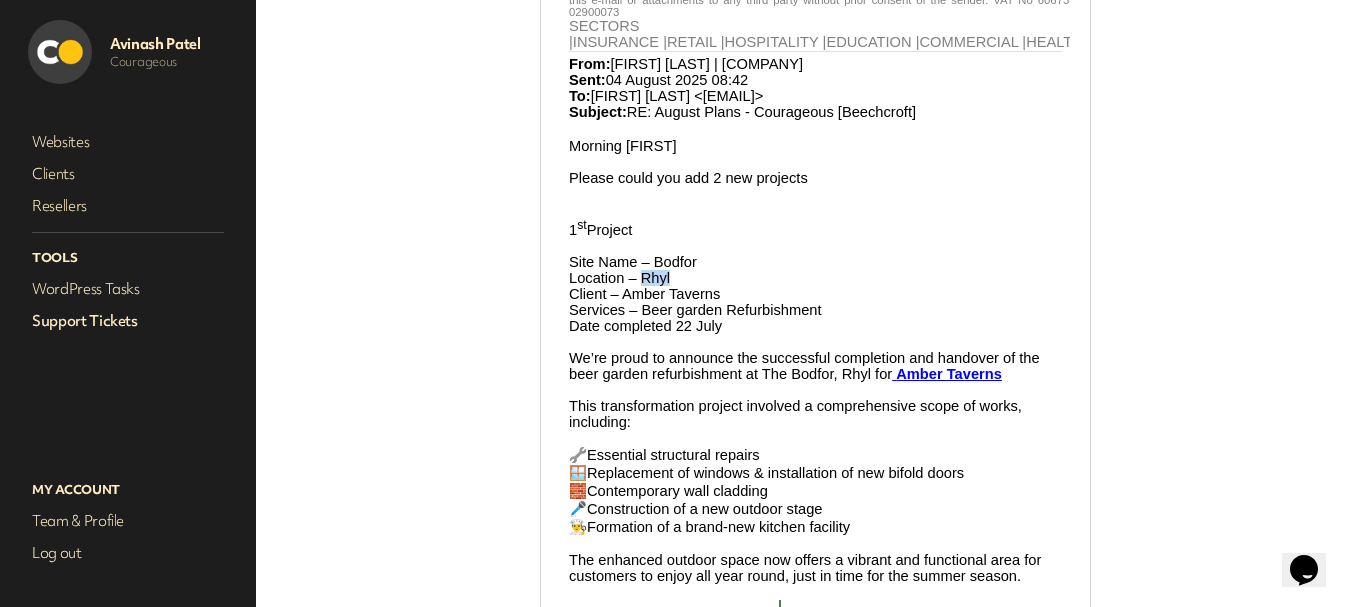 click on "Location – Rhyl" at bounding box center (619, 278) 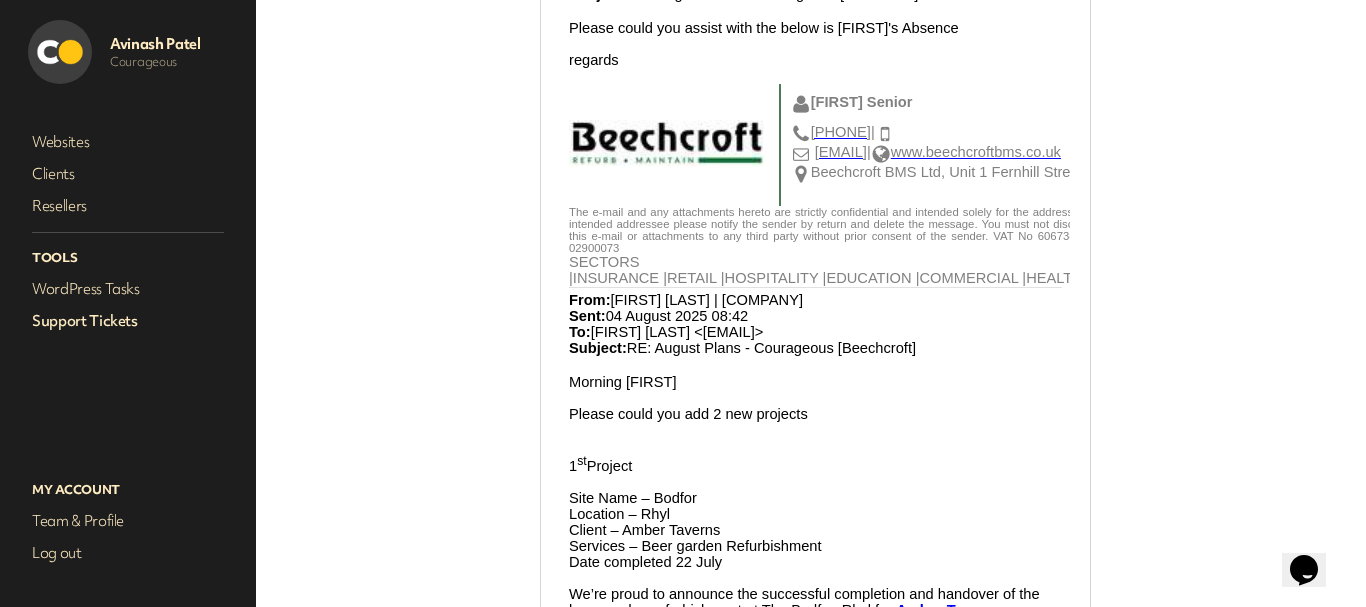 click on "Support Tickets" at bounding box center [128, 321] 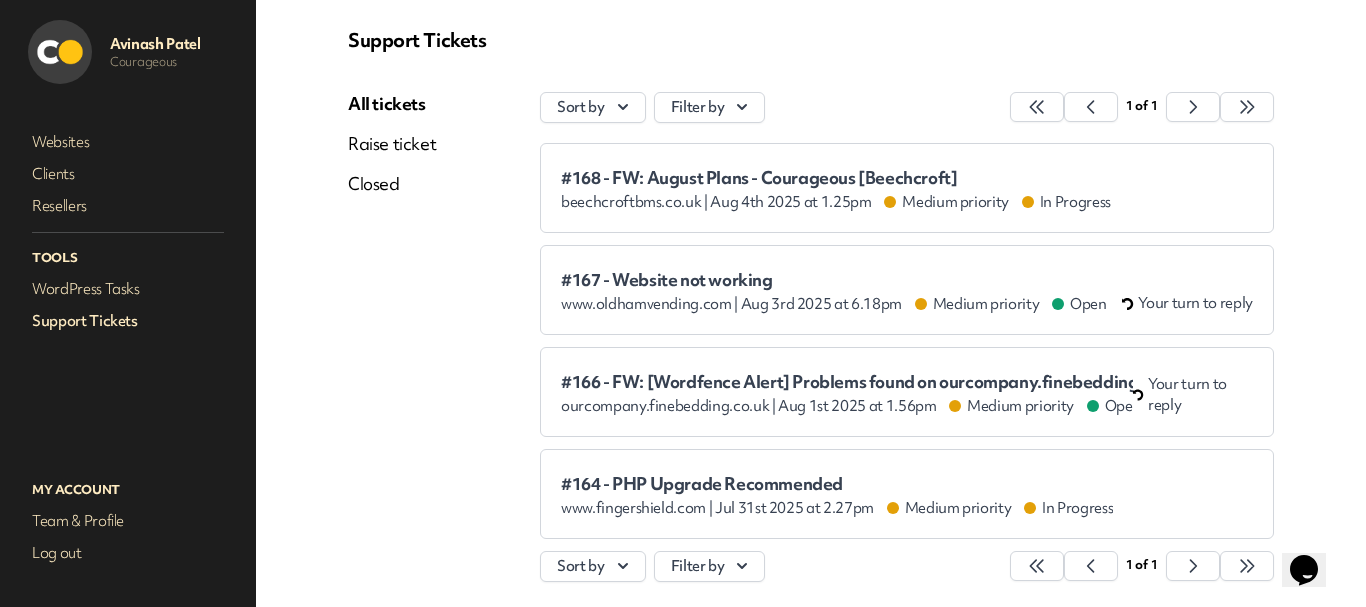 scroll, scrollTop: 0, scrollLeft: 0, axis: both 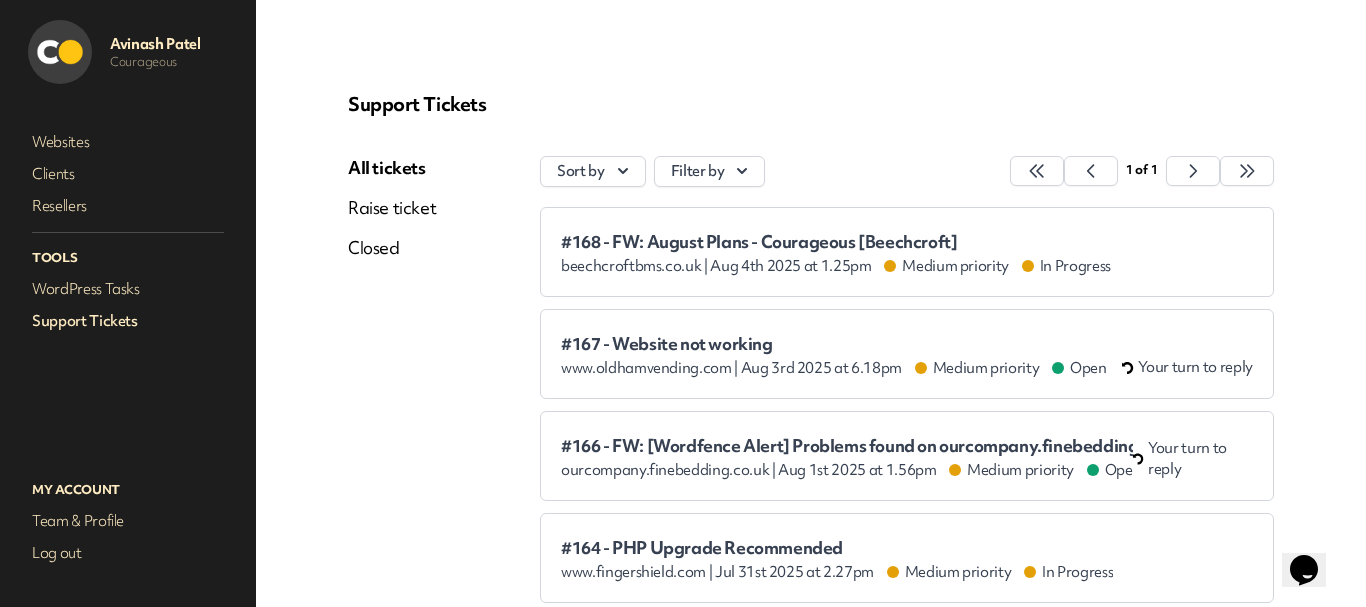 click on "#168 - FW: August Plans - Courageous [Beechcroft]" at bounding box center [836, 242] 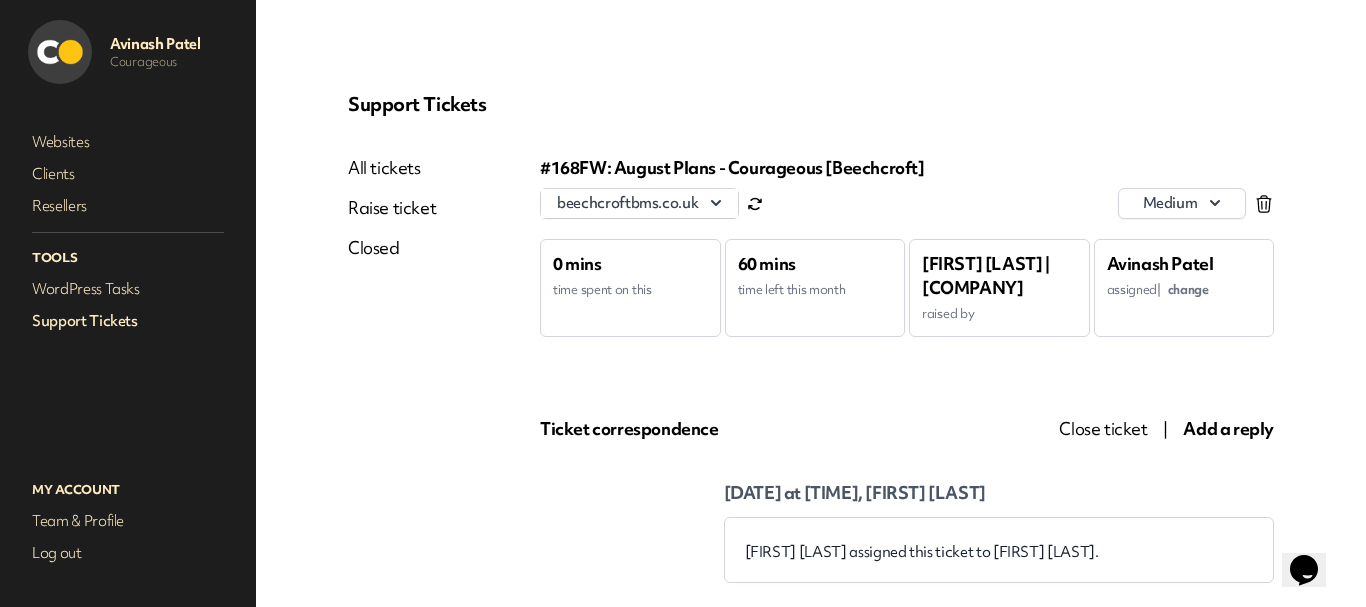 scroll, scrollTop: 0, scrollLeft: 0, axis: both 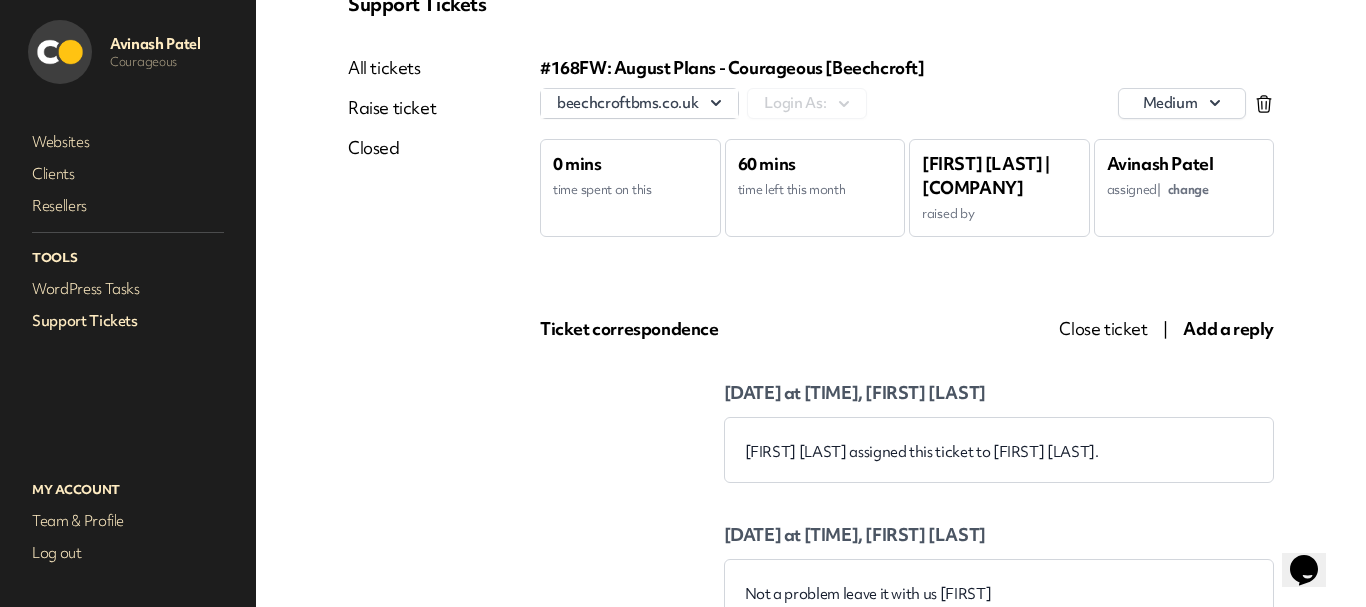 click on "Add a reply" at bounding box center (1228, 328) 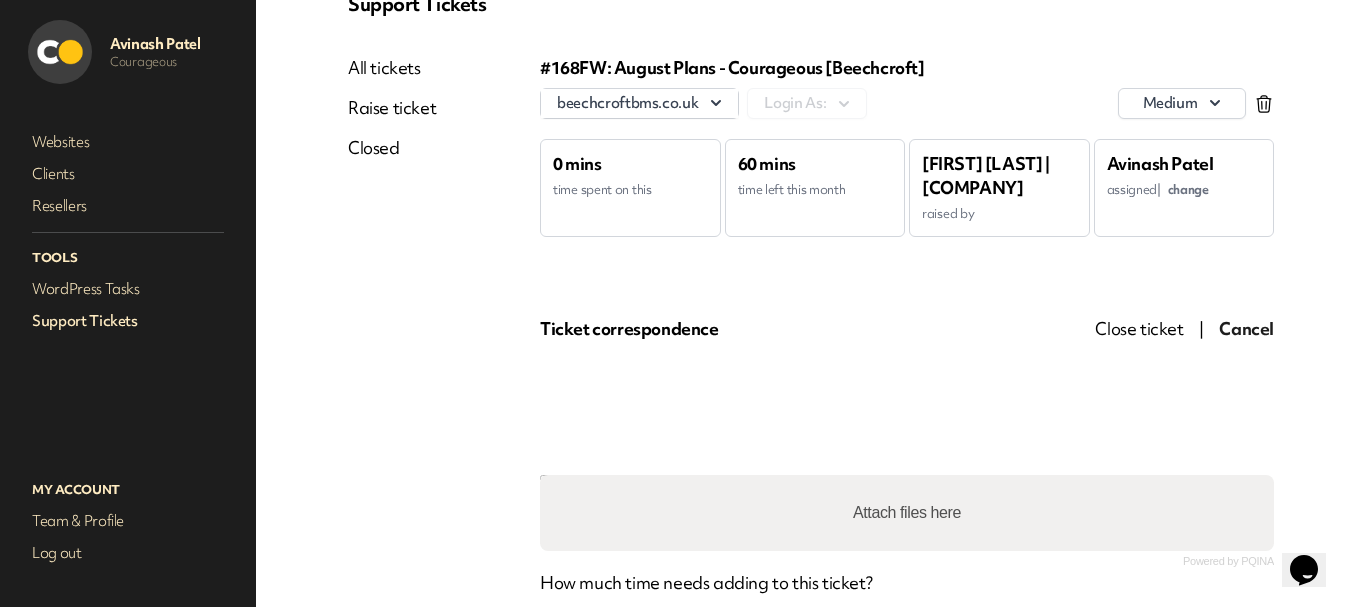 scroll, scrollTop: 300, scrollLeft: 0, axis: vertical 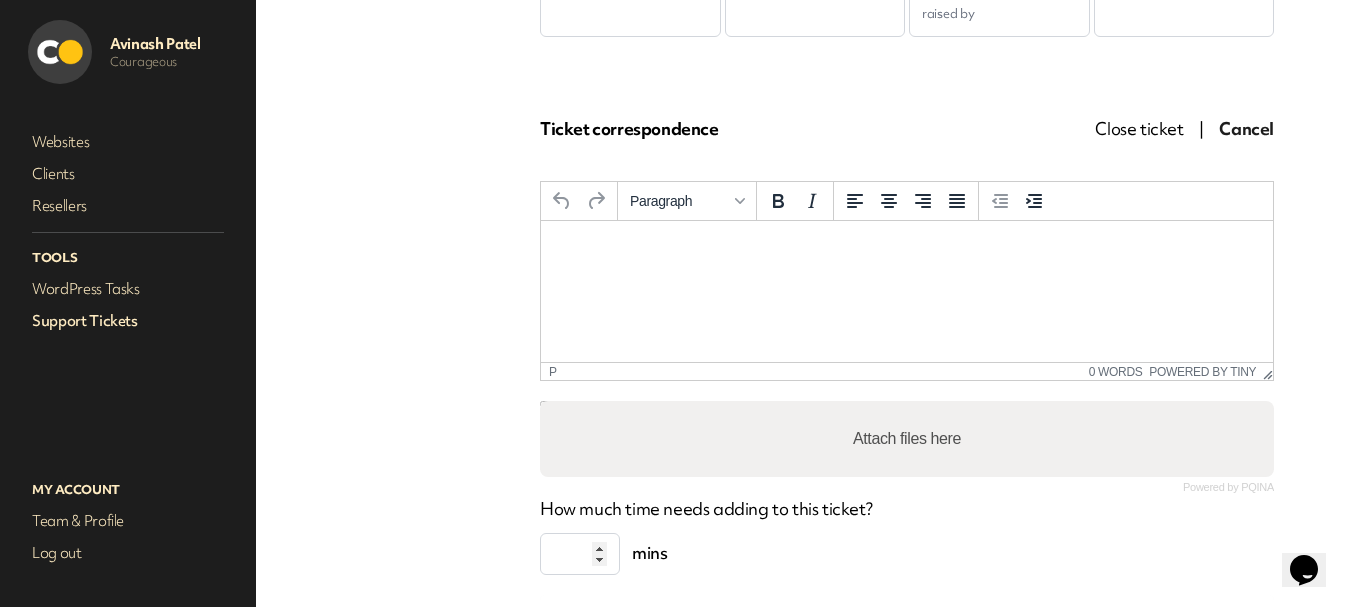 click at bounding box center (907, 248) 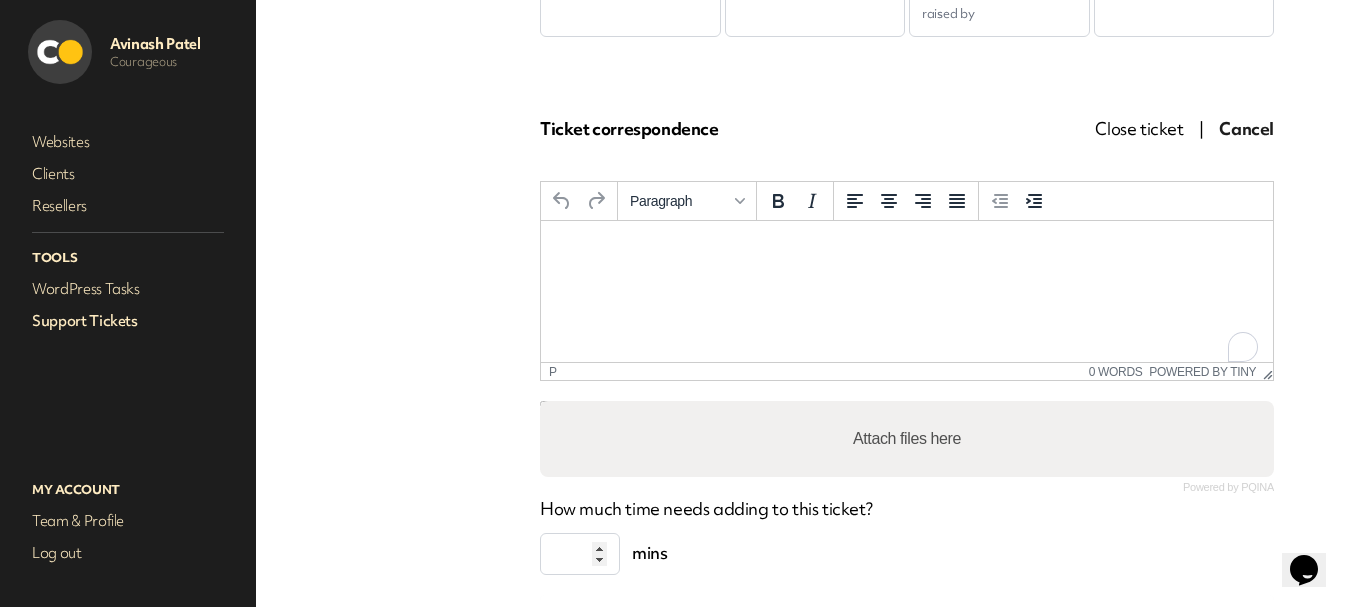 type 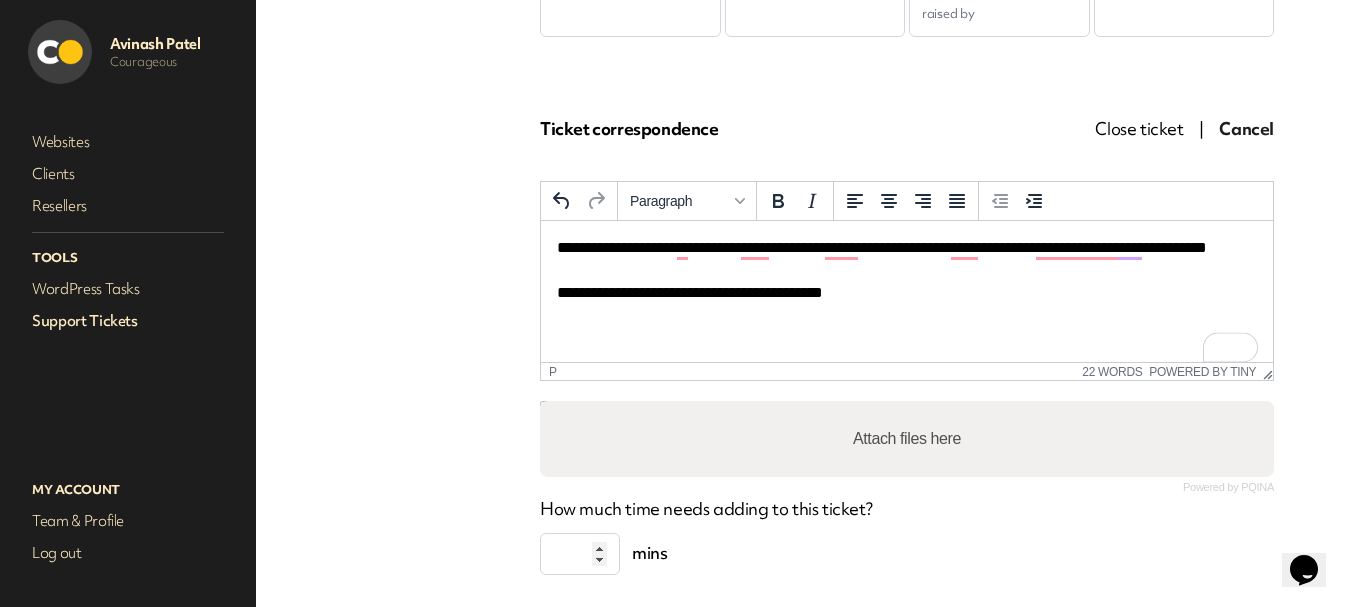 scroll, scrollTop: 9, scrollLeft: 0, axis: vertical 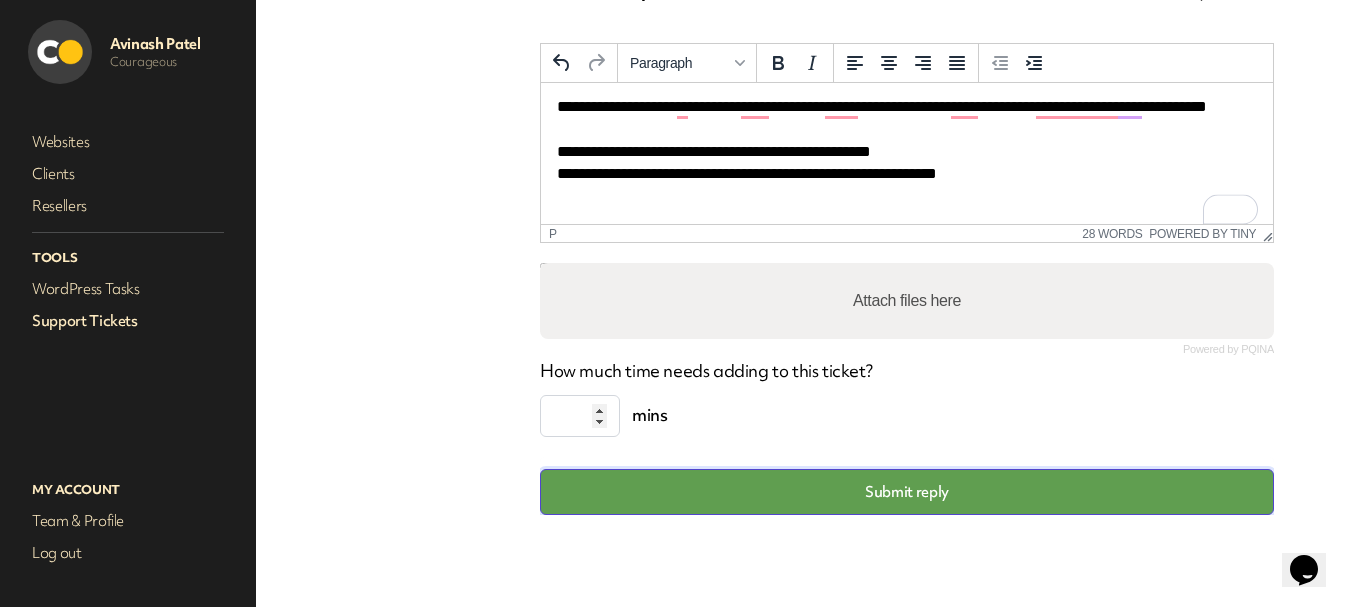 click on "Submit reply" at bounding box center (907, 492) 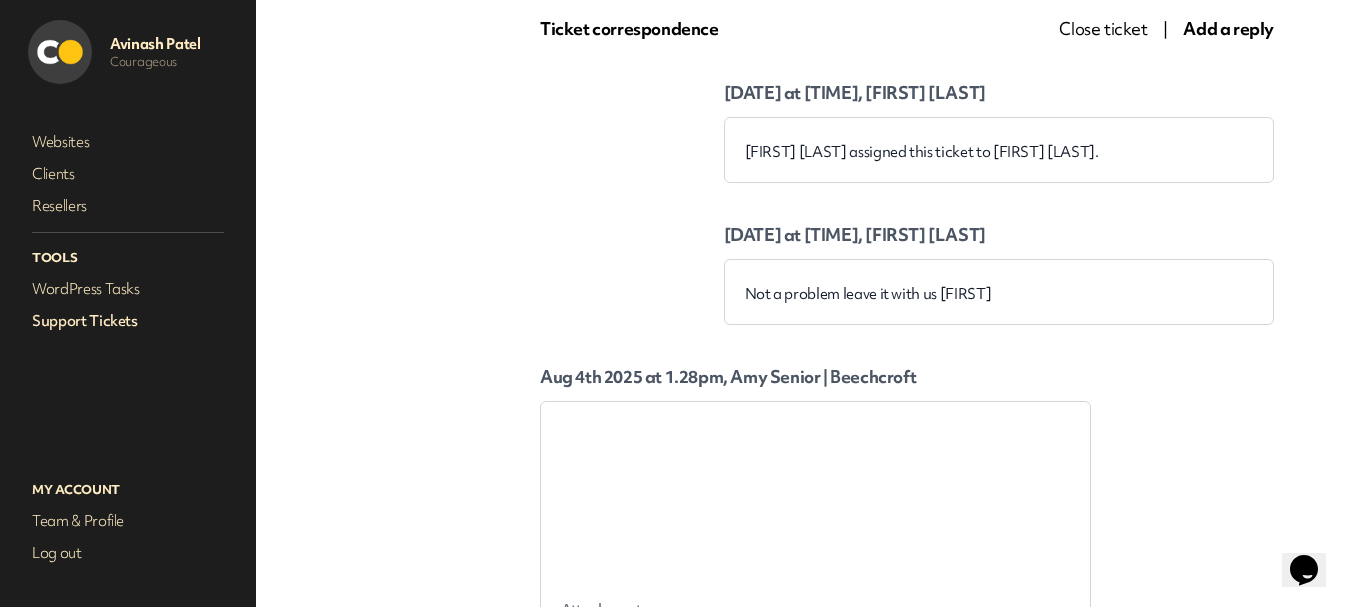scroll, scrollTop: 438, scrollLeft: 0, axis: vertical 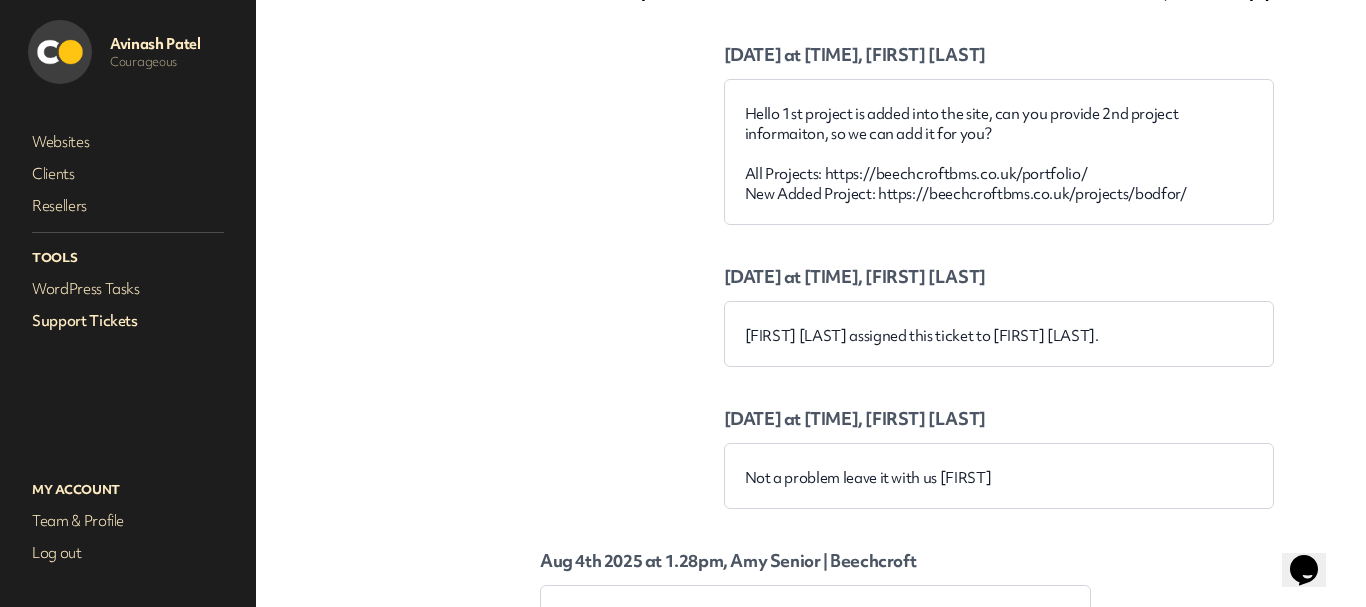 click on "Support Tickets" at bounding box center (128, 321) 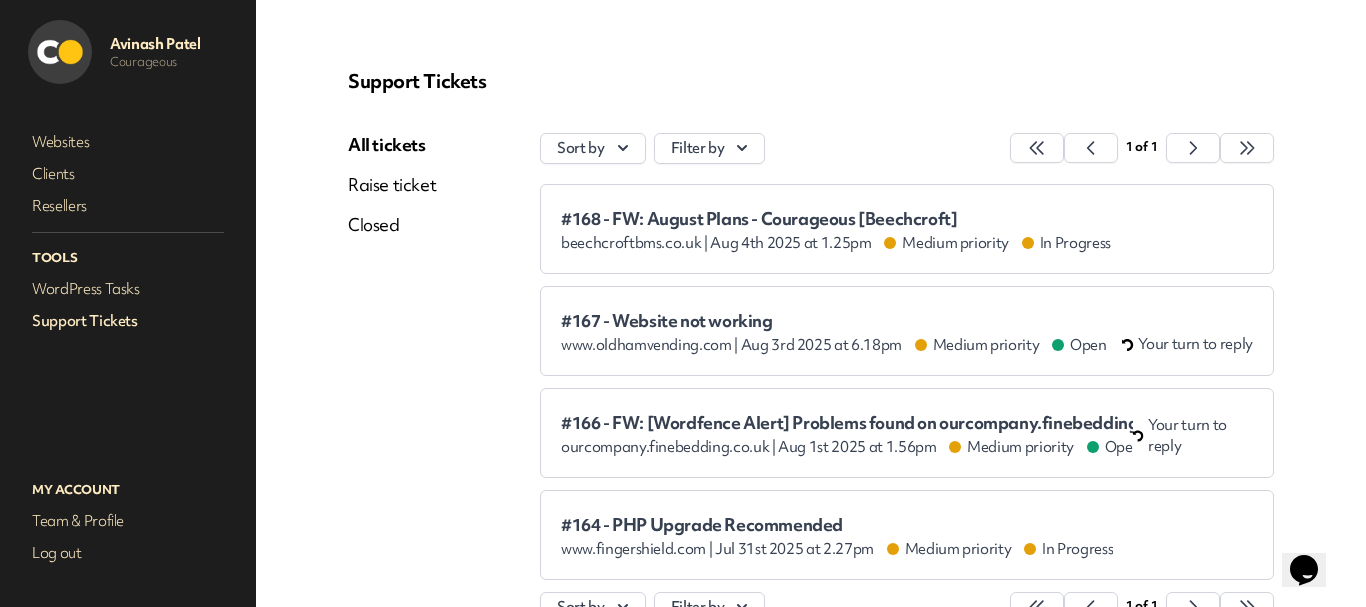 scroll, scrollTop: 0, scrollLeft: 0, axis: both 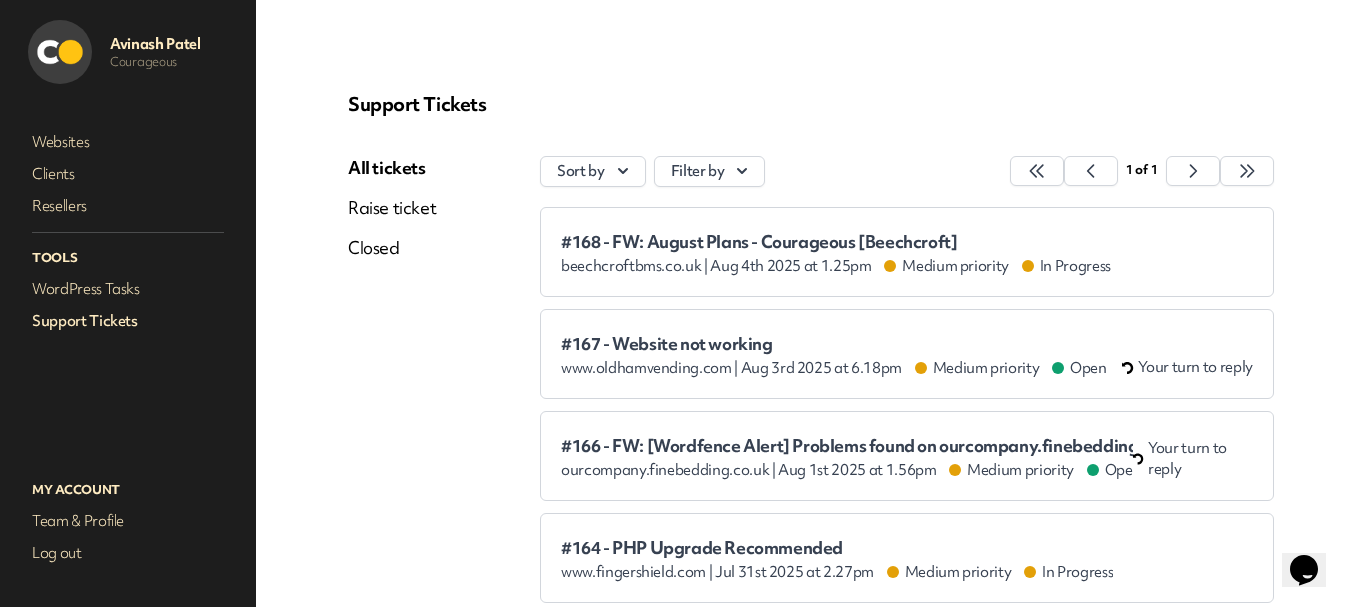 click on "#167 - Website not working" at bounding box center (834, 344) 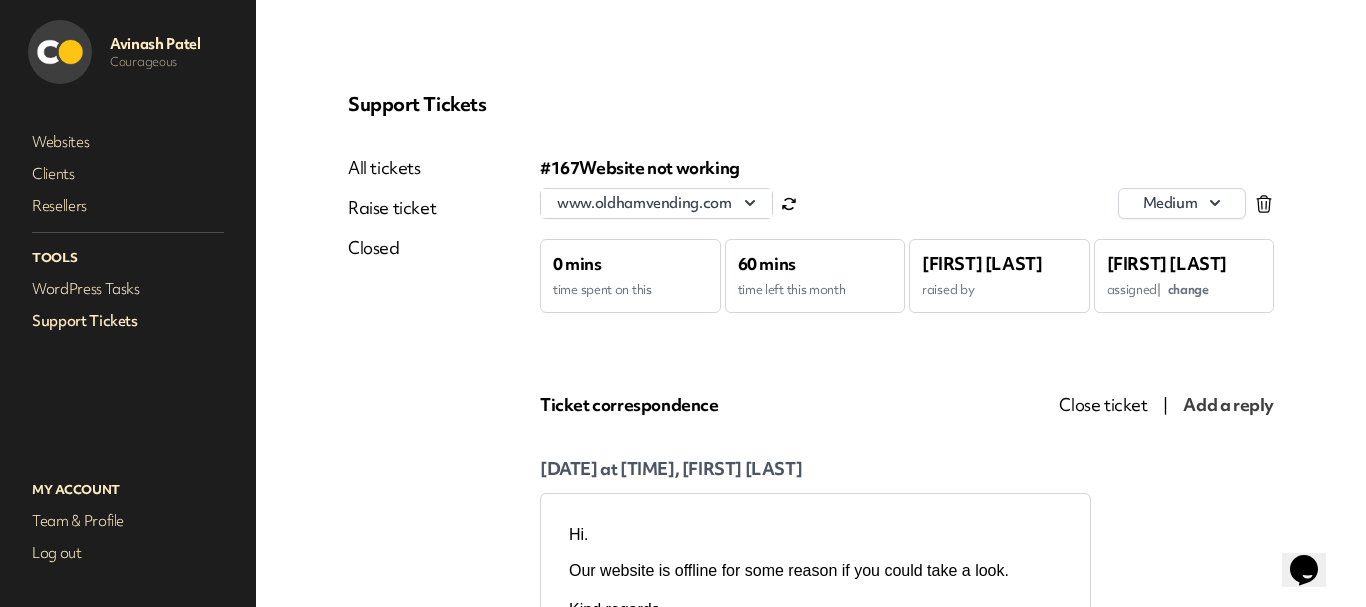 scroll, scrollTop: 0, scrollLeft: 0, axis: both 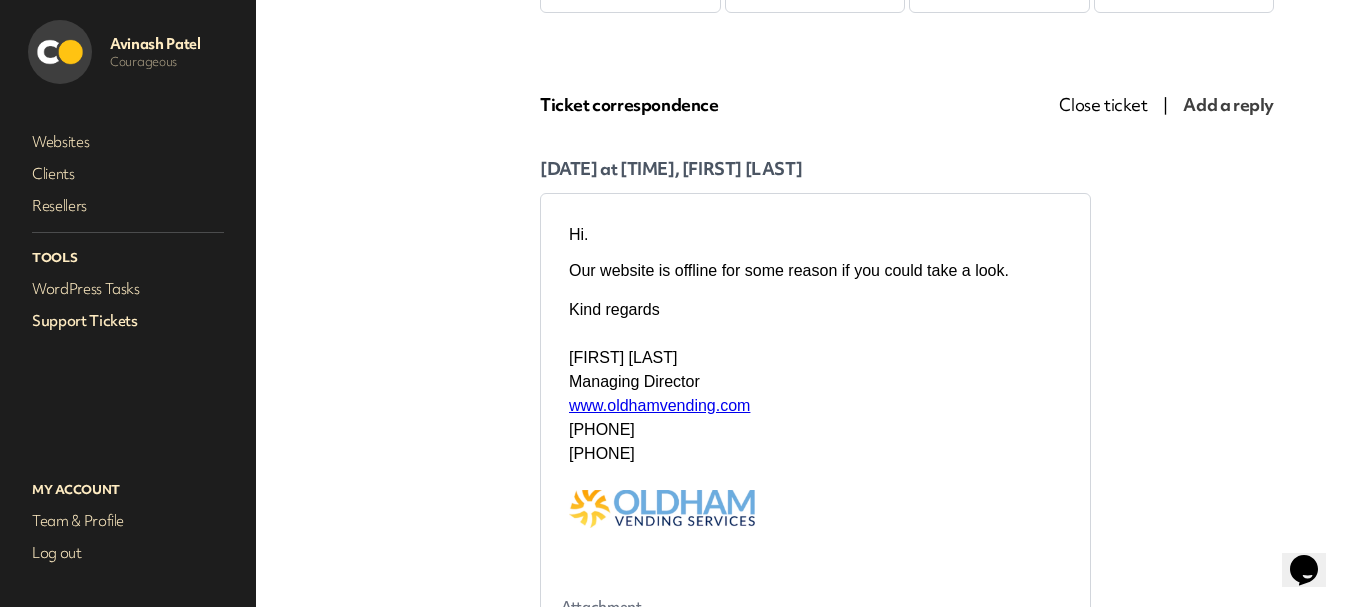 click on "Support Tickets" at bounding box center (128, 321) 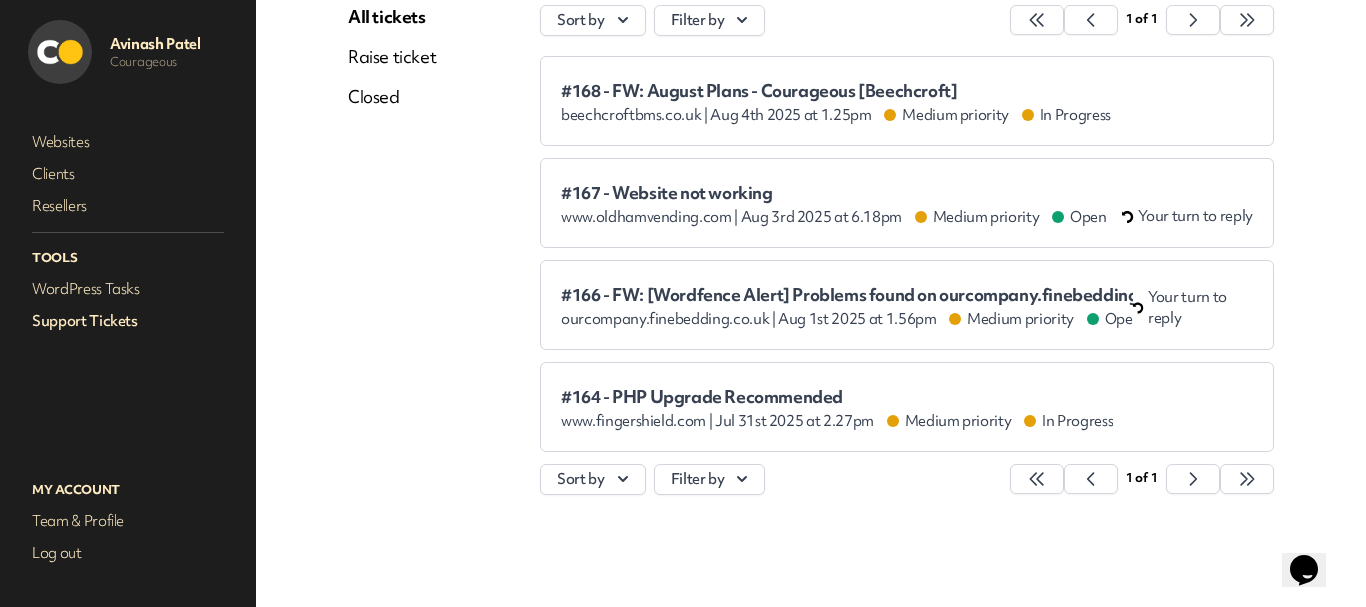 scroll, scrollTop: 151, scrollLeft: 0, axis: vertical 